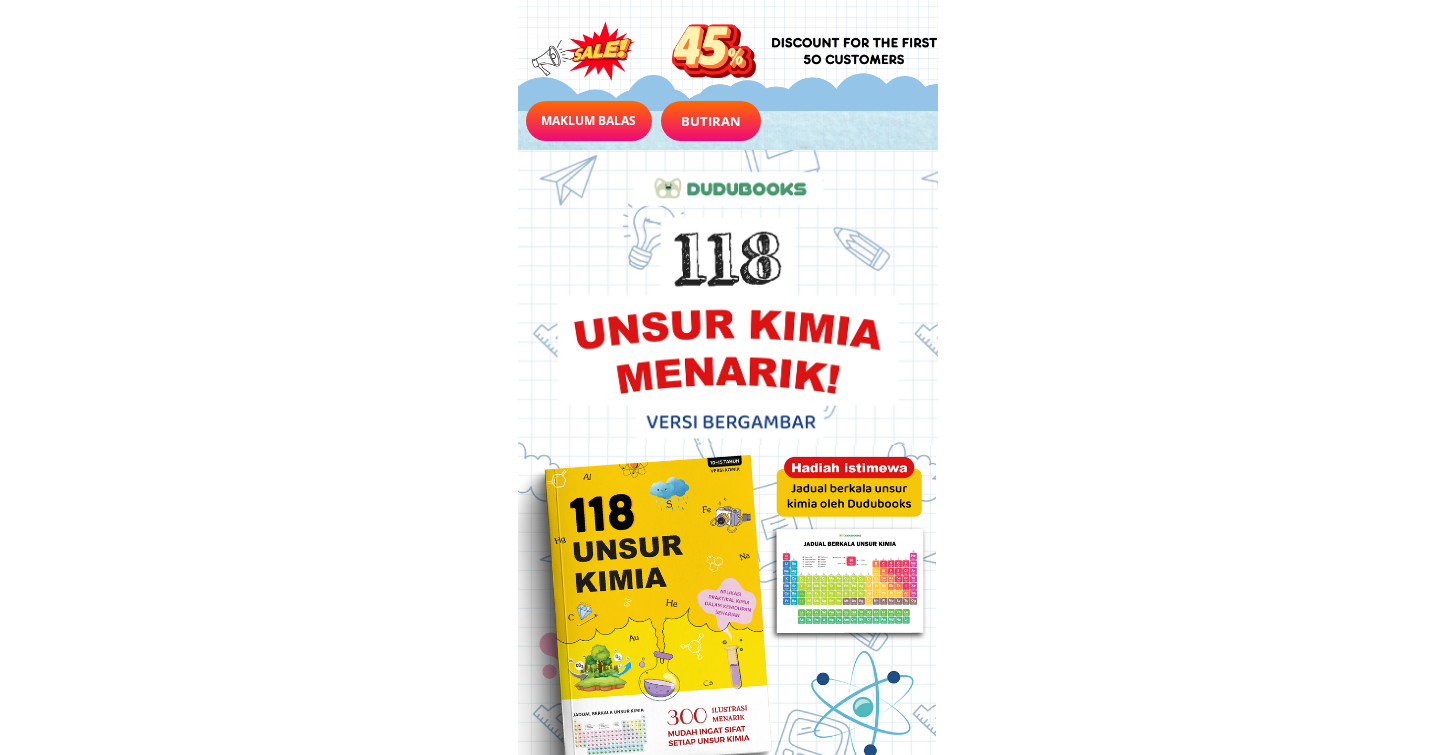 scroll, scrollTop: 0, scrollLeft: 0, axis: both 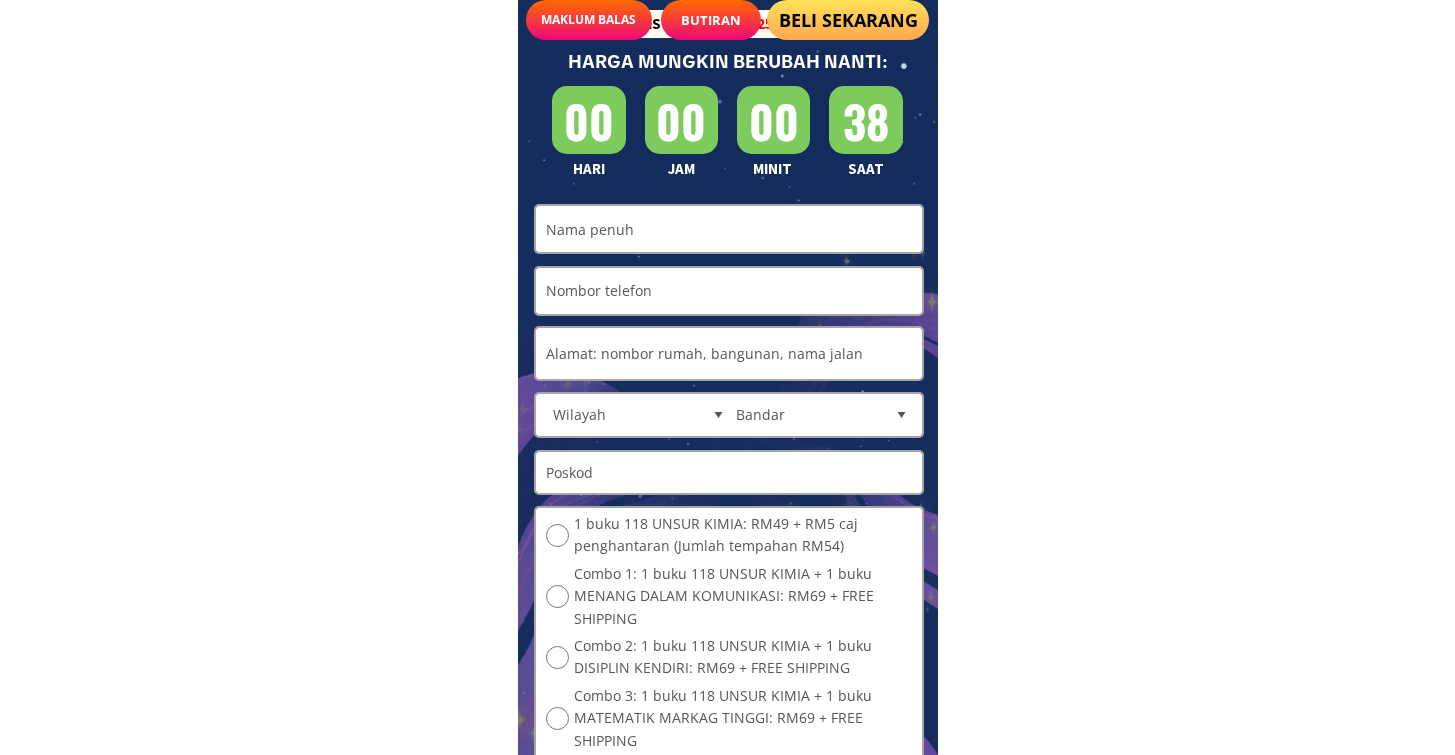 click at bounding box center [729, 229] 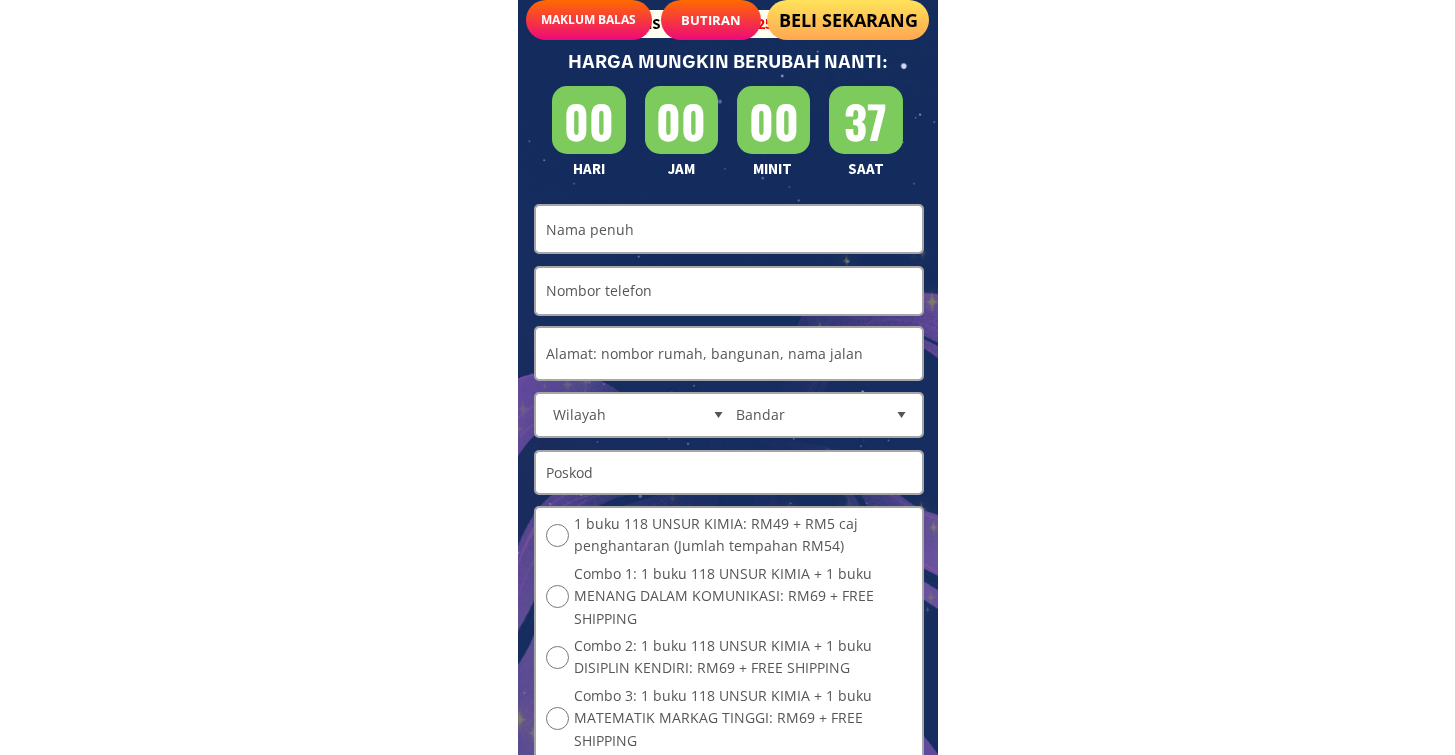 click at bounding box center [729, 229] 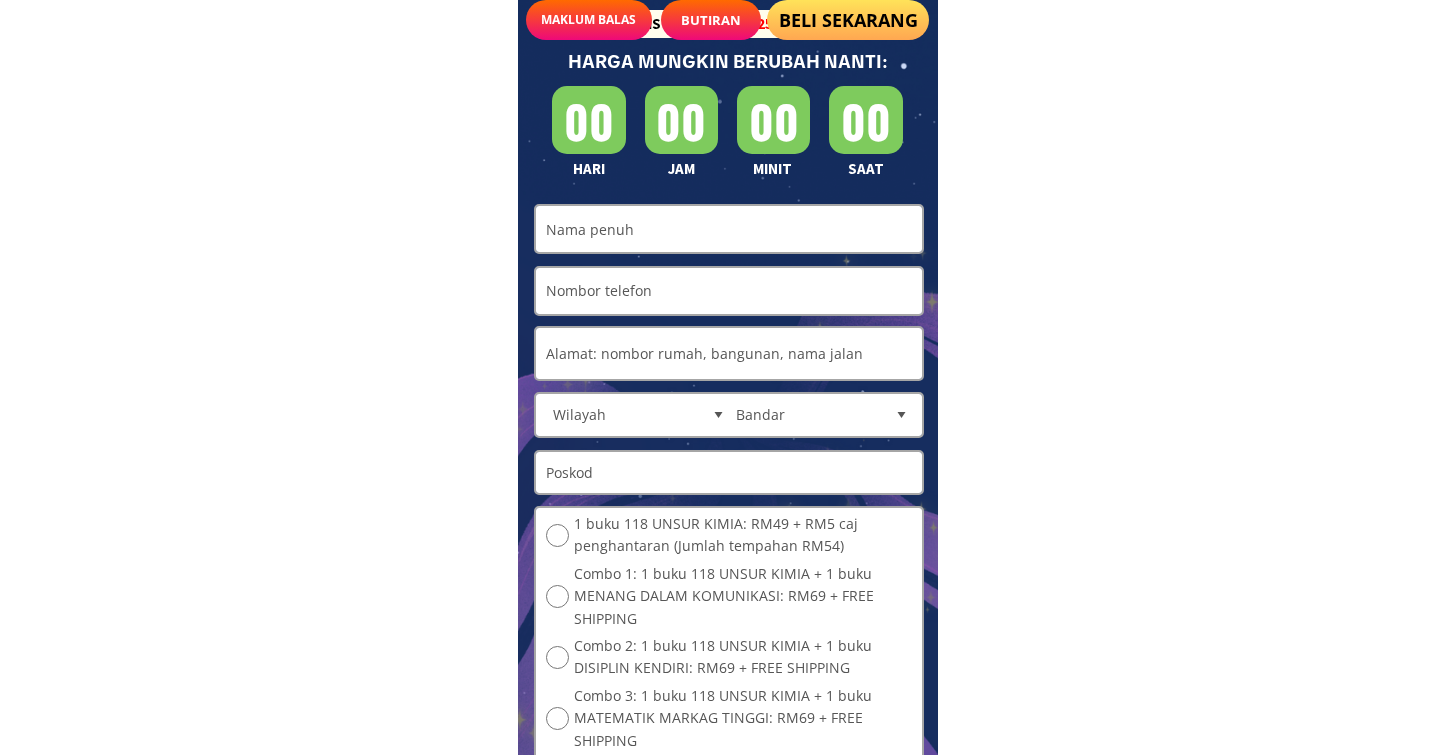 click at bounding box center [729, 229] 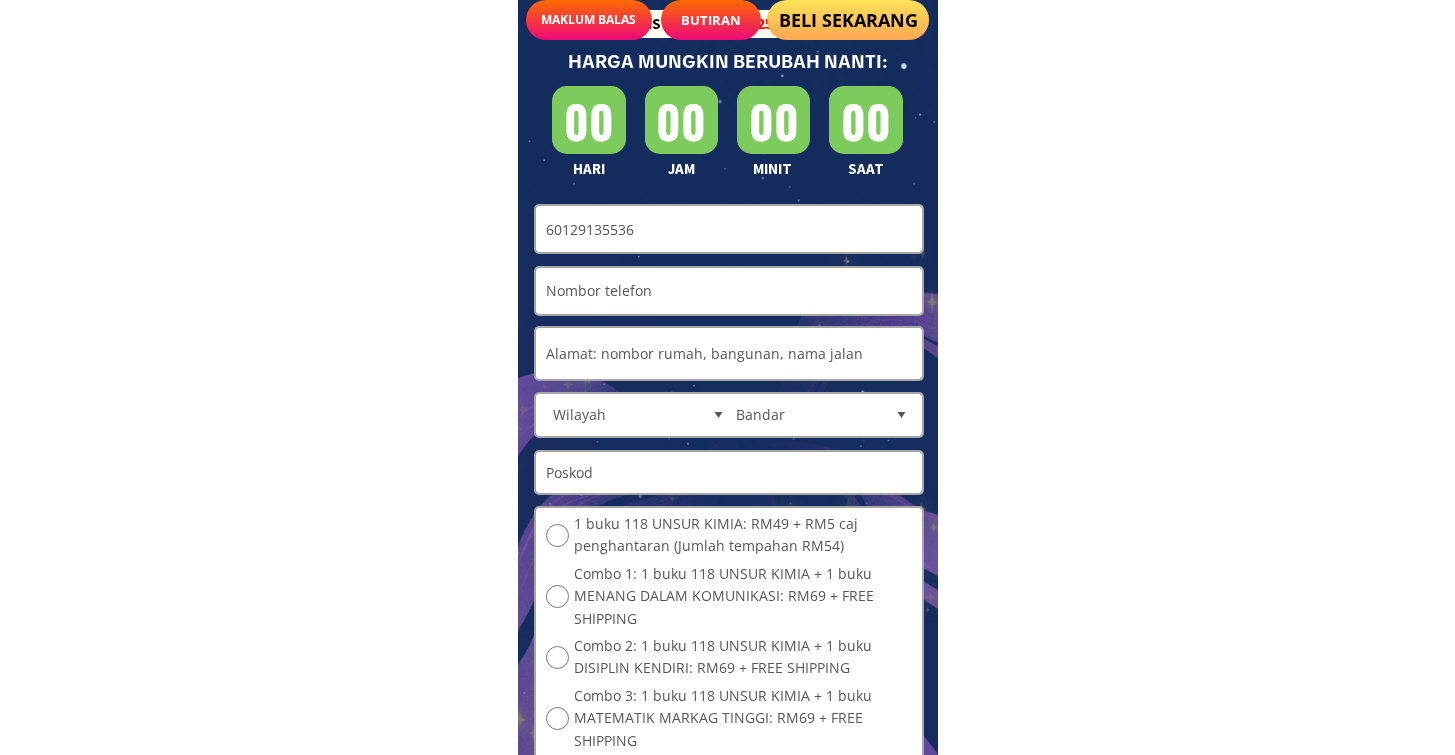 type on "60129135536" 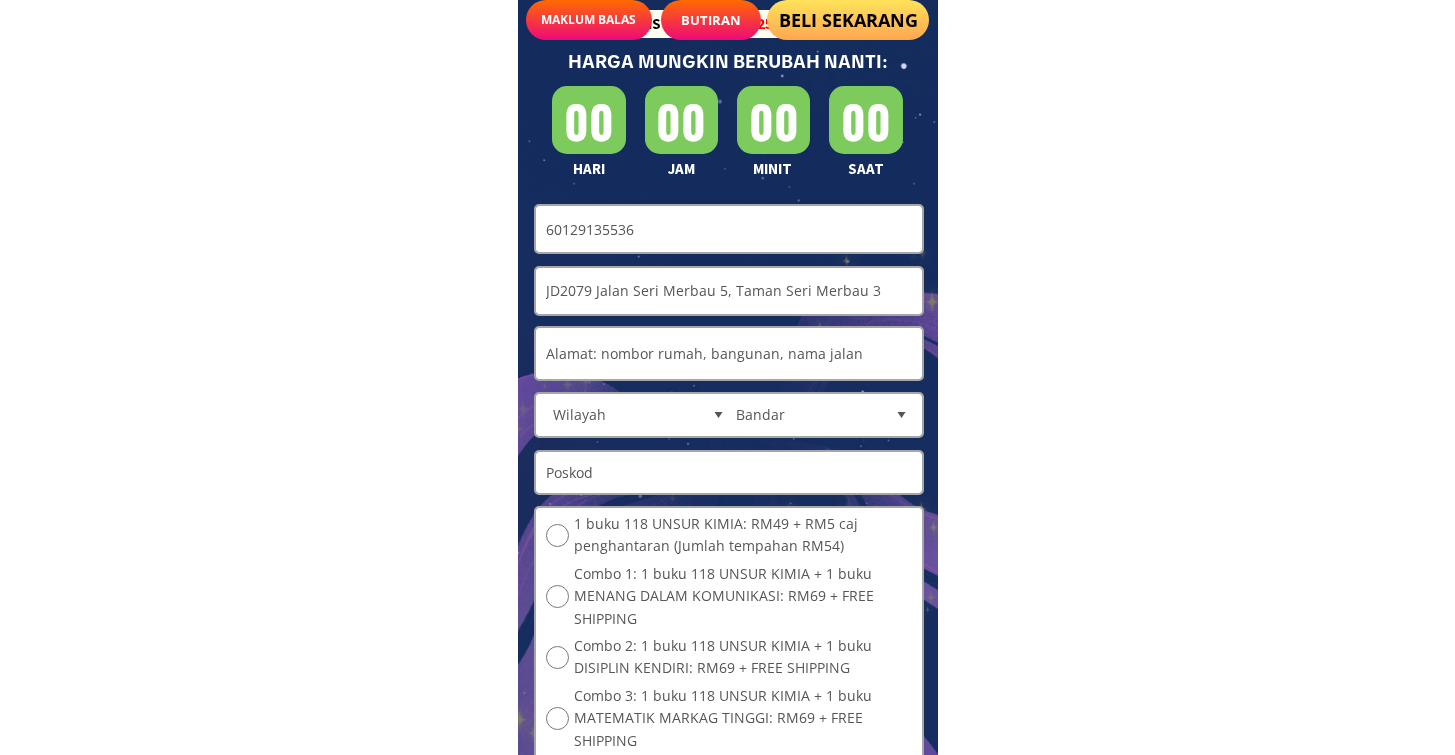 type on "JD2079 Jalan Seri Merbau 5, Taman Seri Merbau 3" 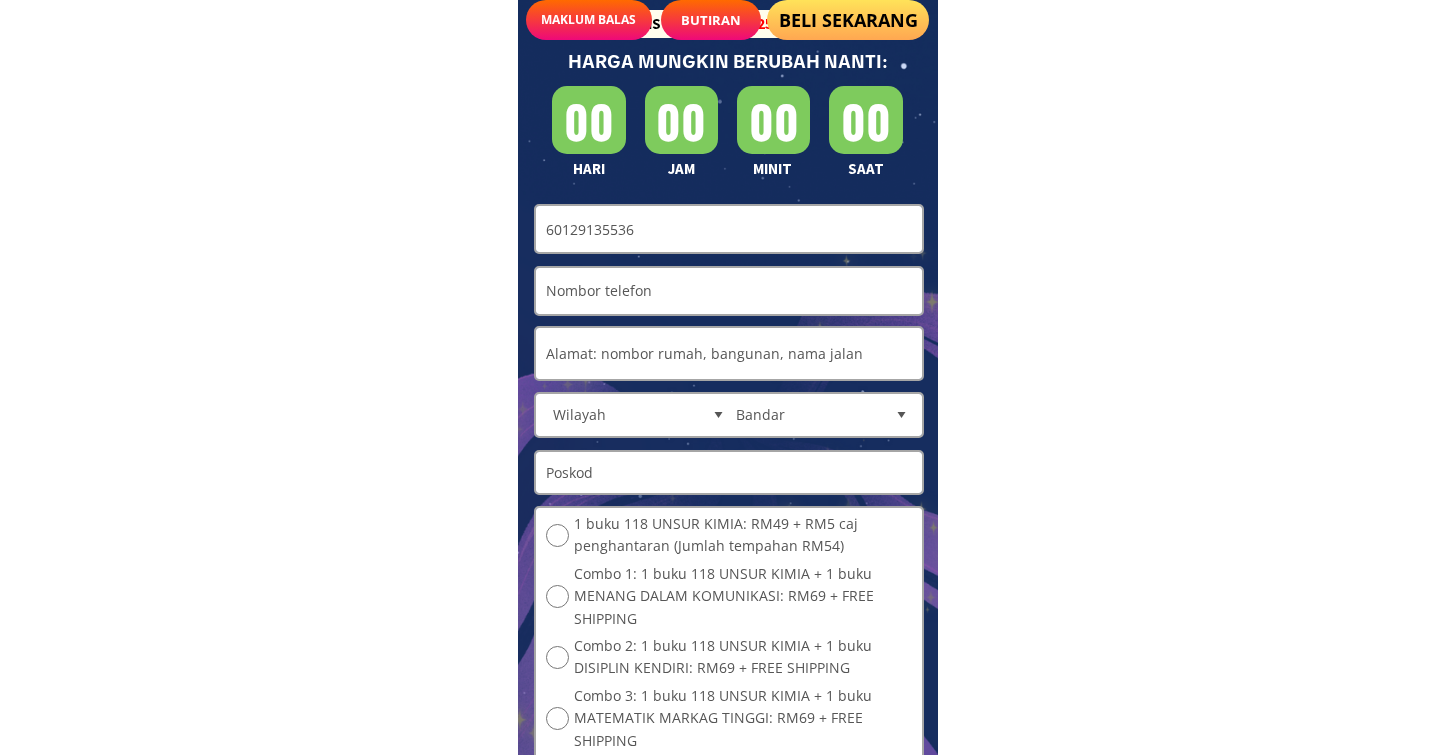 type 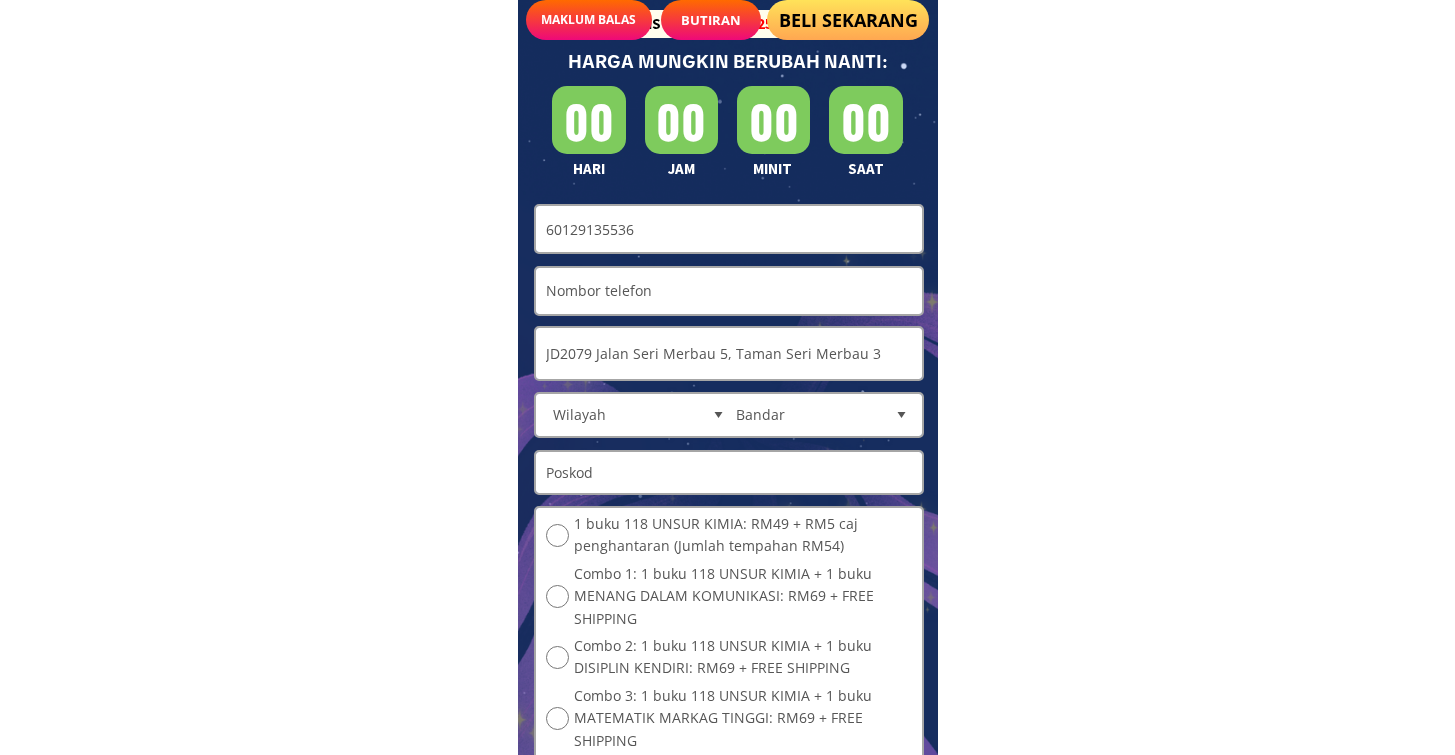 type on "JD2079 Jalan Seri Merbau 5, Taman Seri Merbau 3" 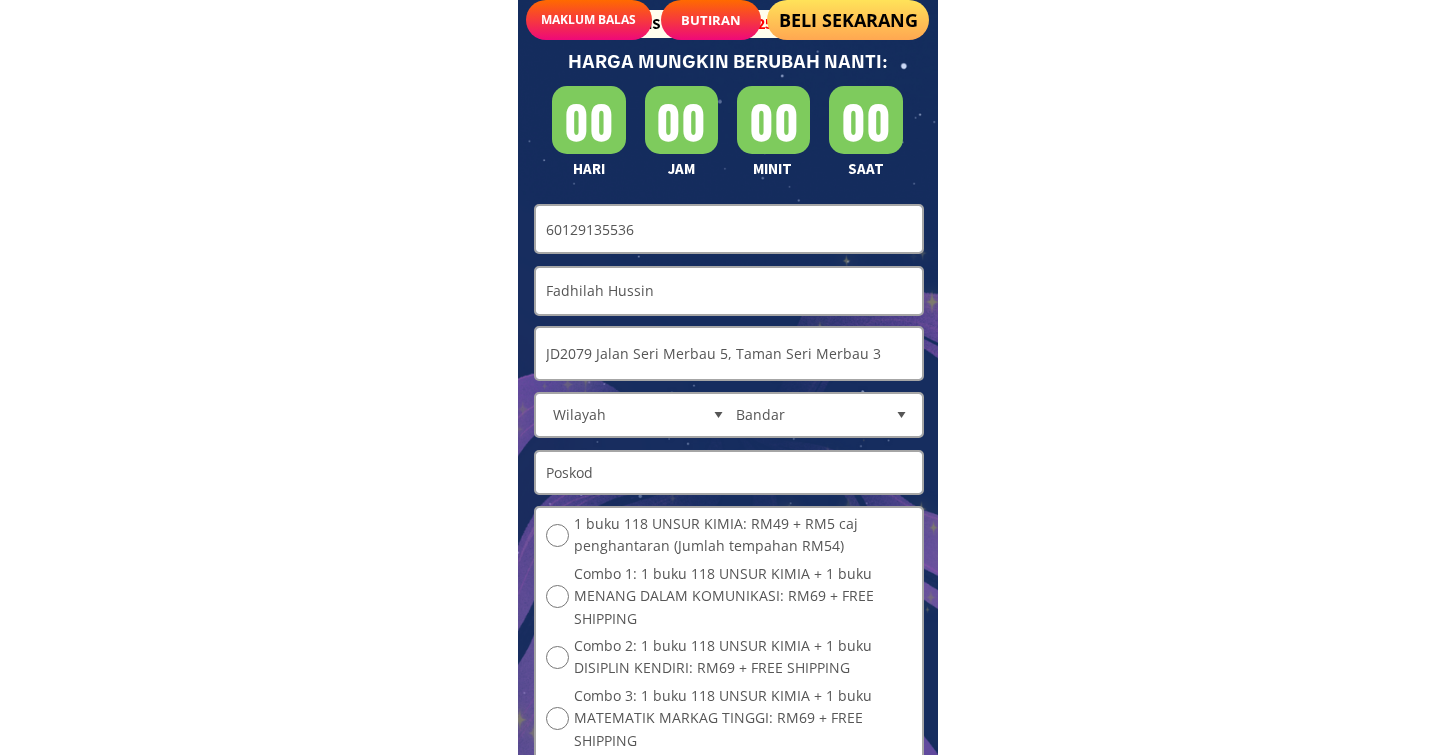 type on "Fadhilah Hussin" 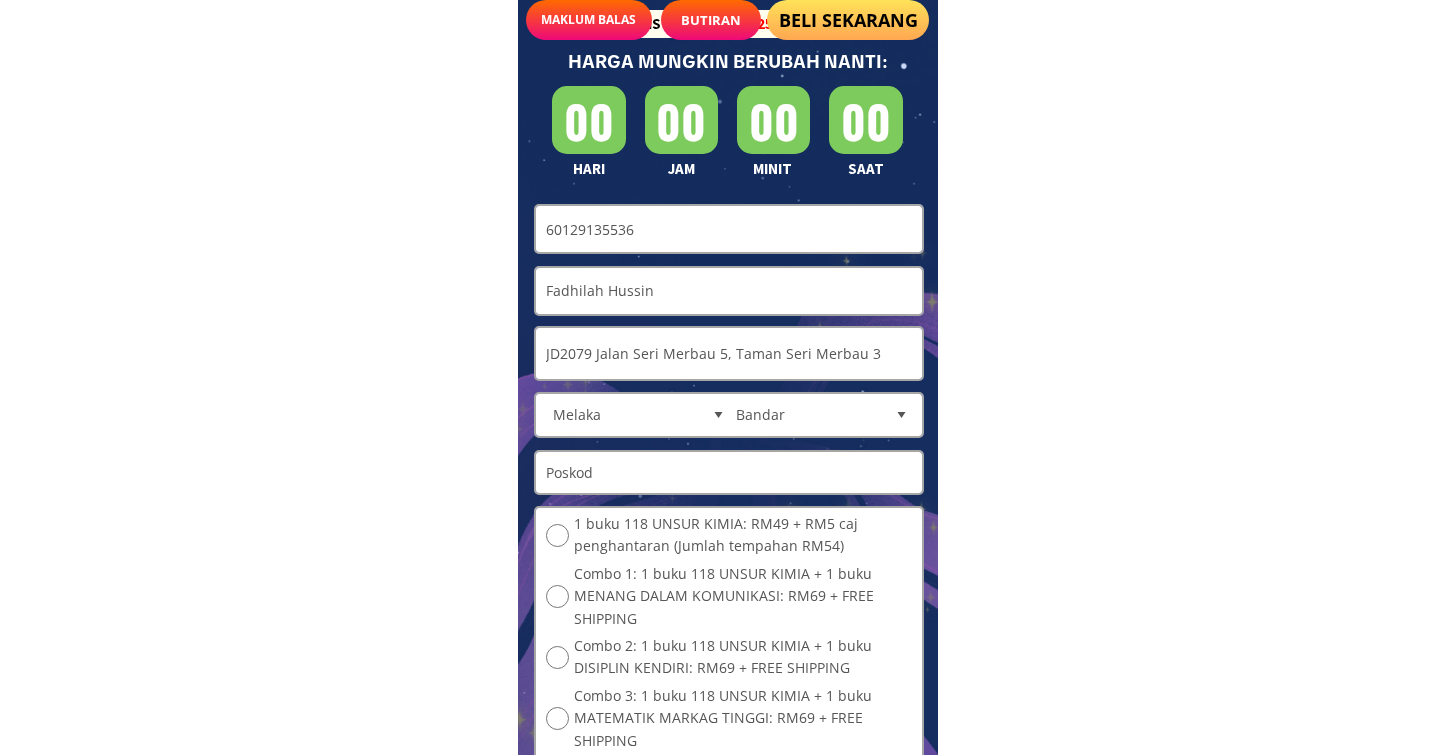 click on "Bandar Alor Gajah Asahan Ayer Keroh Bemban Durian Tunggal Jasin Kem Trendak Kuala Sungai Baru Lubok China Masjid Tanah Melaka Merlimau Selandar Sungai Rambai Sungai Udang Tanjong Kling" at bounding box center (822, 415) 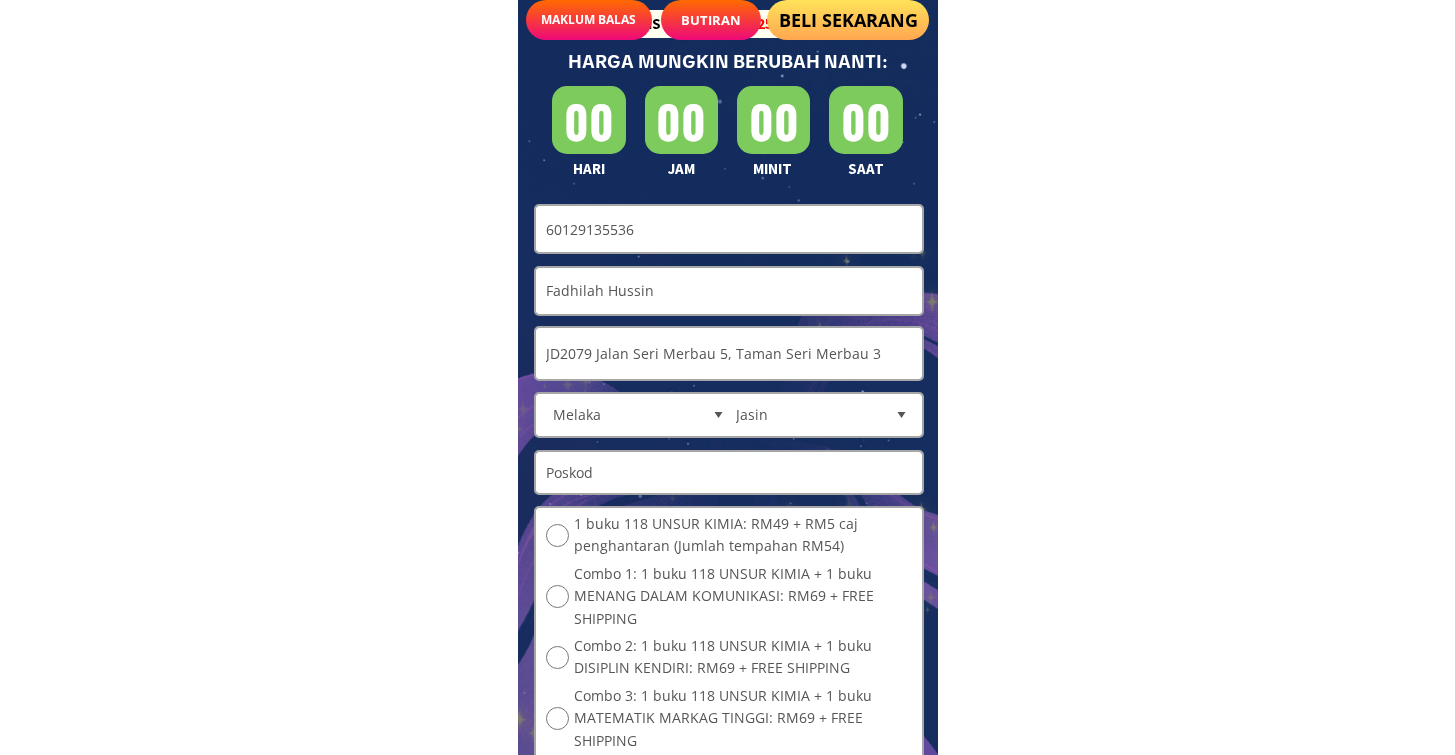 click at bounding box center [729, 472] 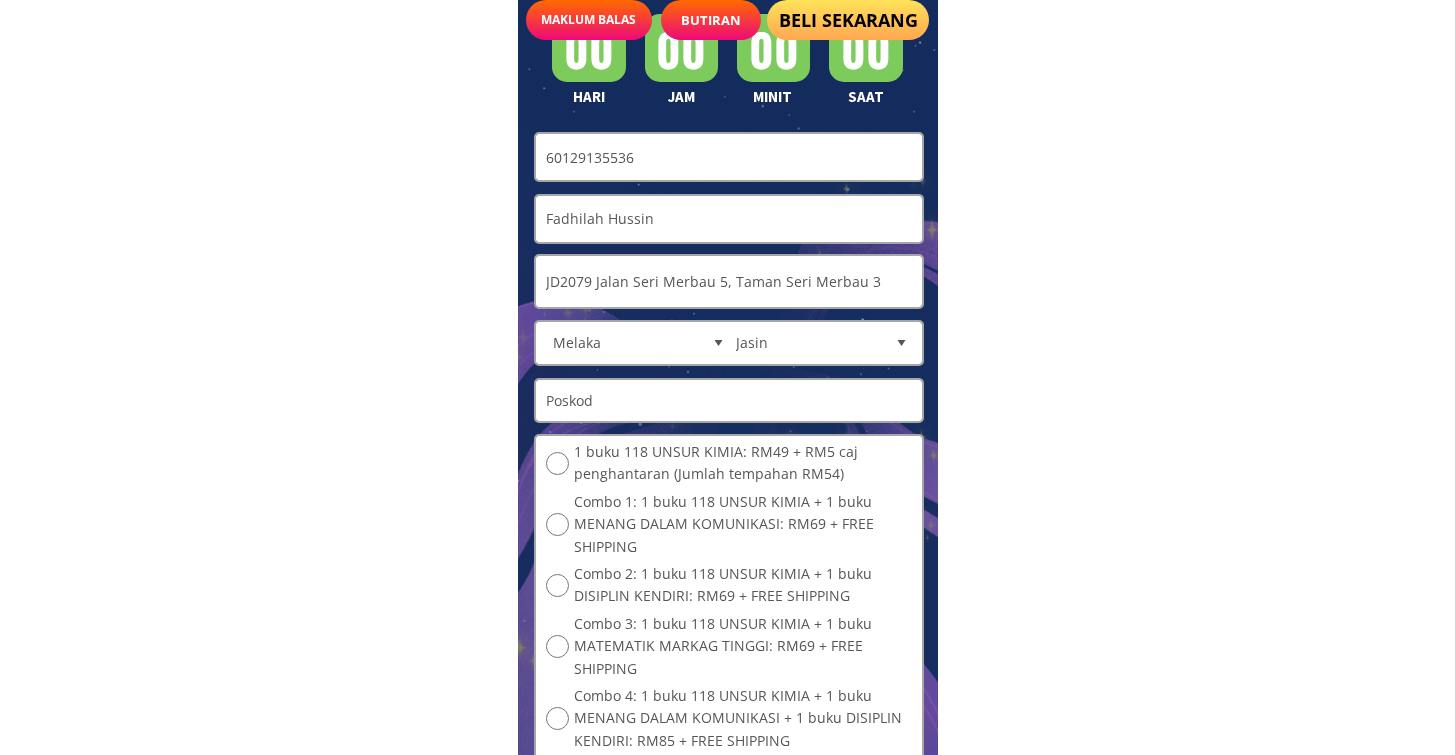 scroll, scrollTop: 12294, scrollLeft: 0, axis: vertical 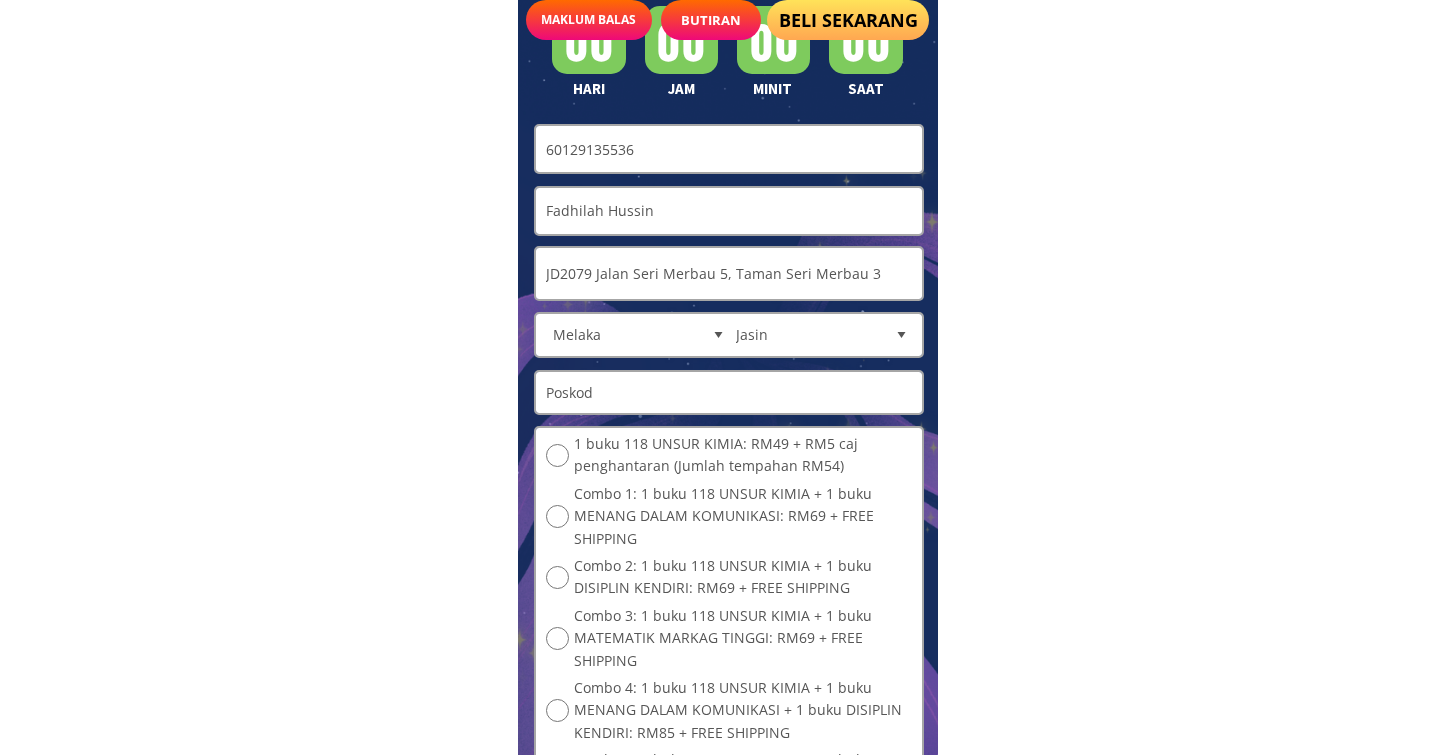 click at bounding box center [557, 455] 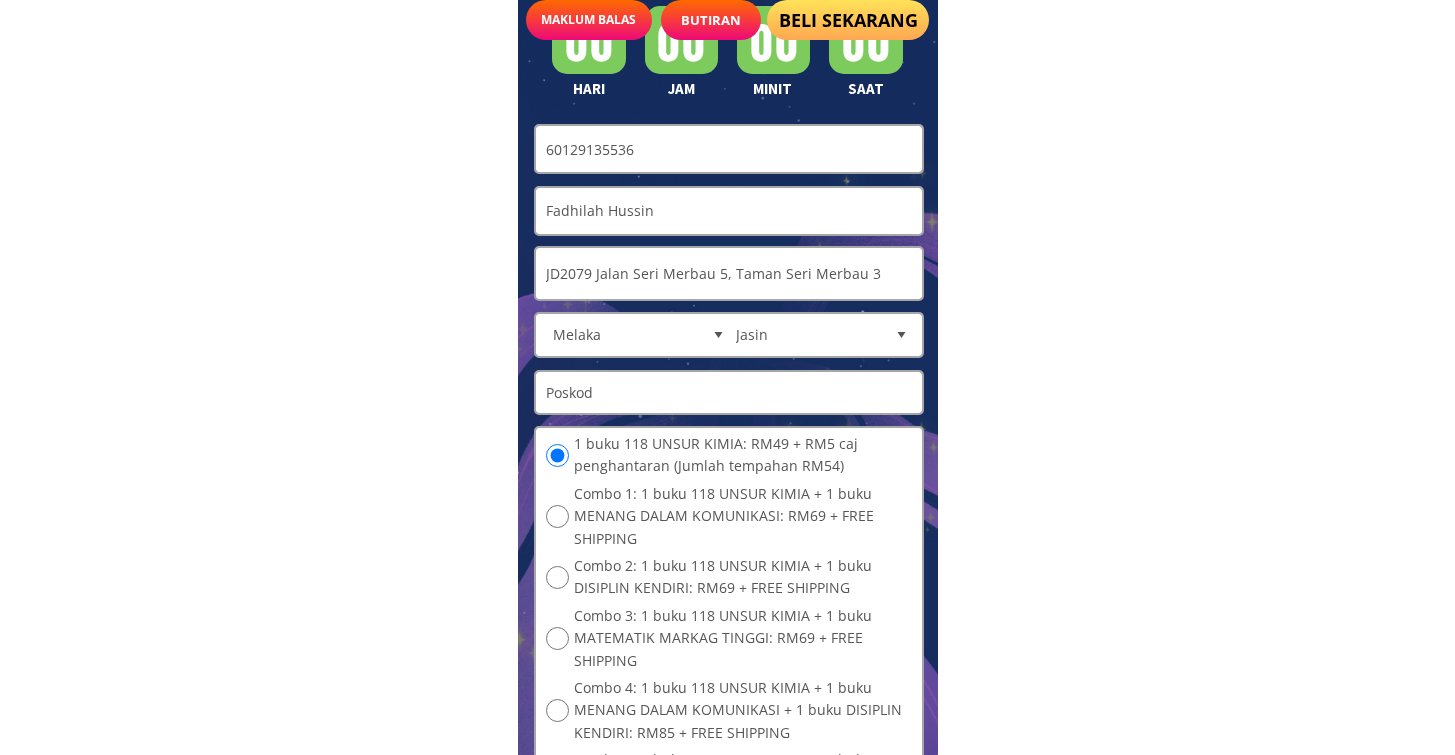 click at bounding box center (729, 392) 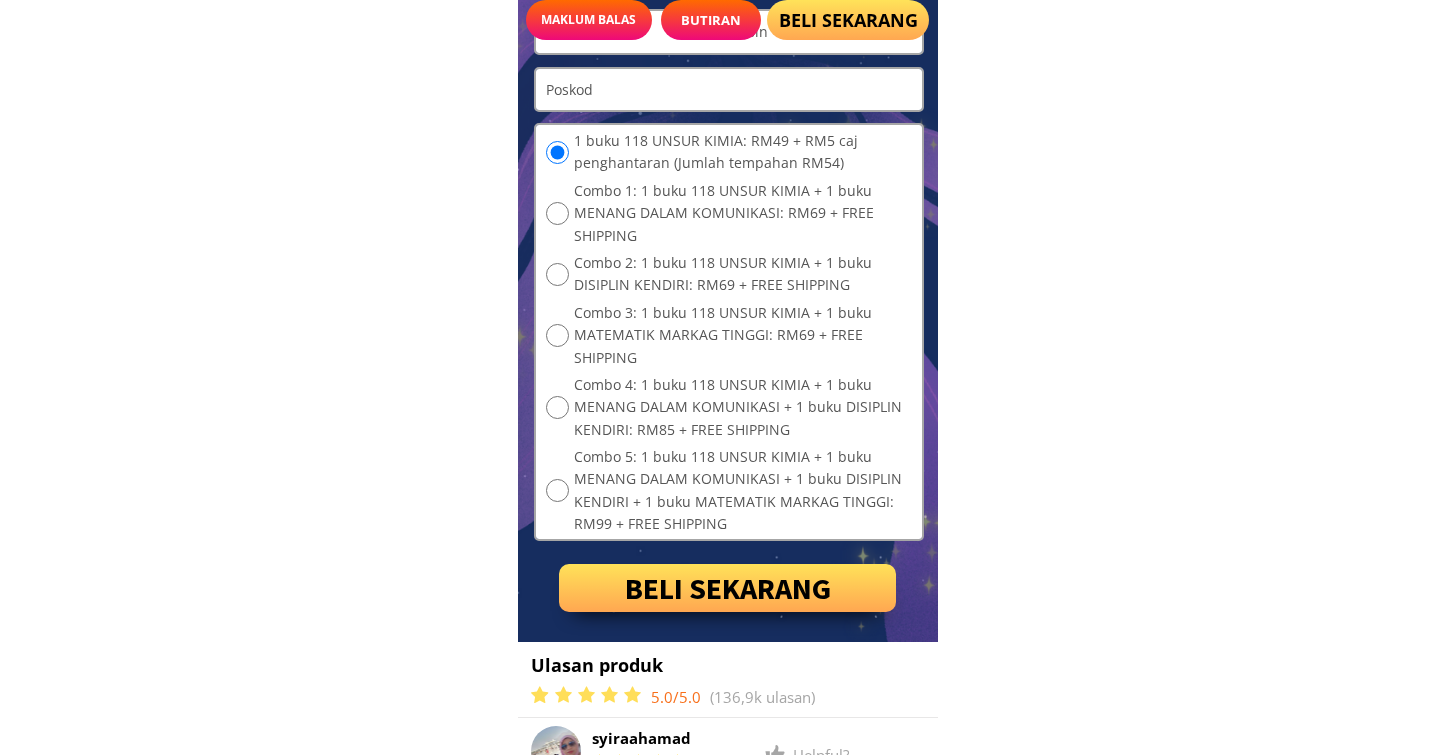 scroll, scrollTop: 12656, scrollLeft: 0, axis: vertical 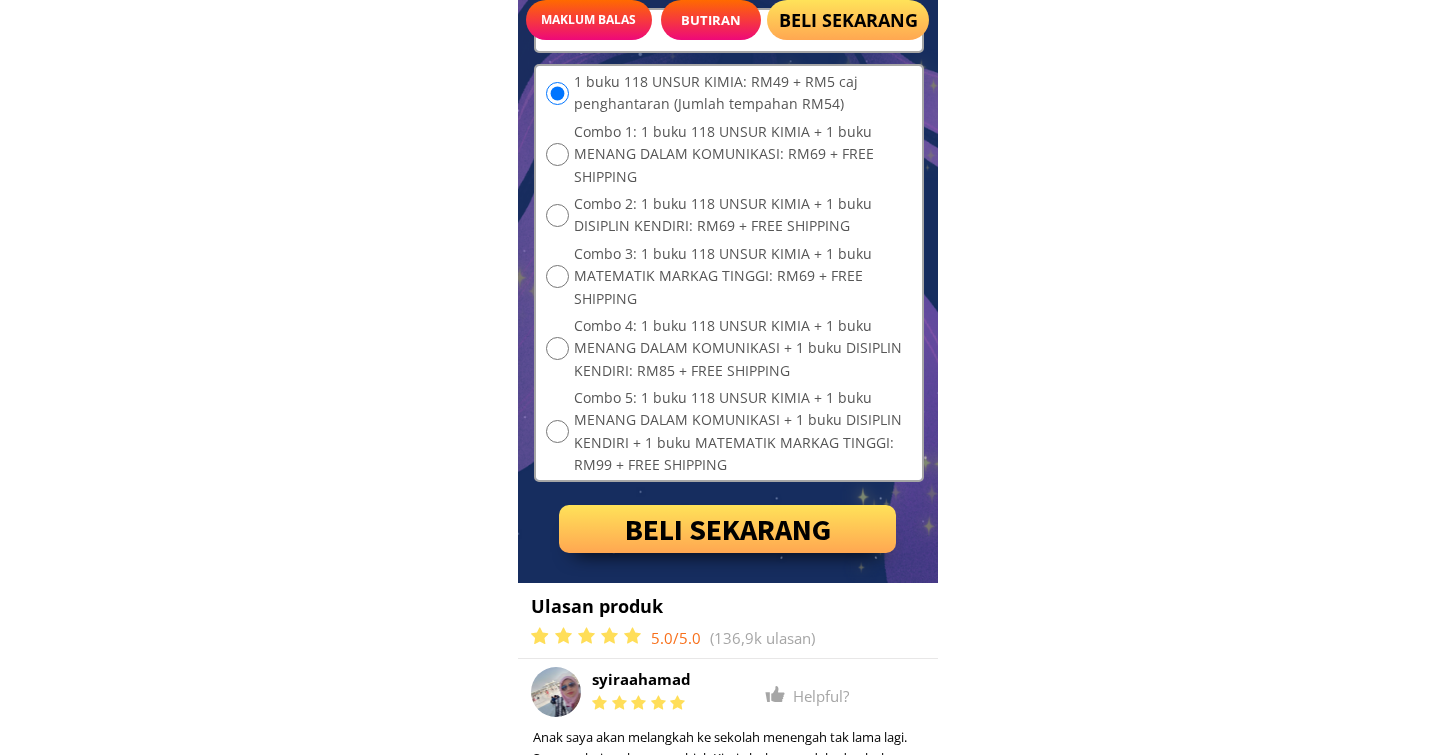 click on "BELI SEKARANG" at bounding box center (728, 529) 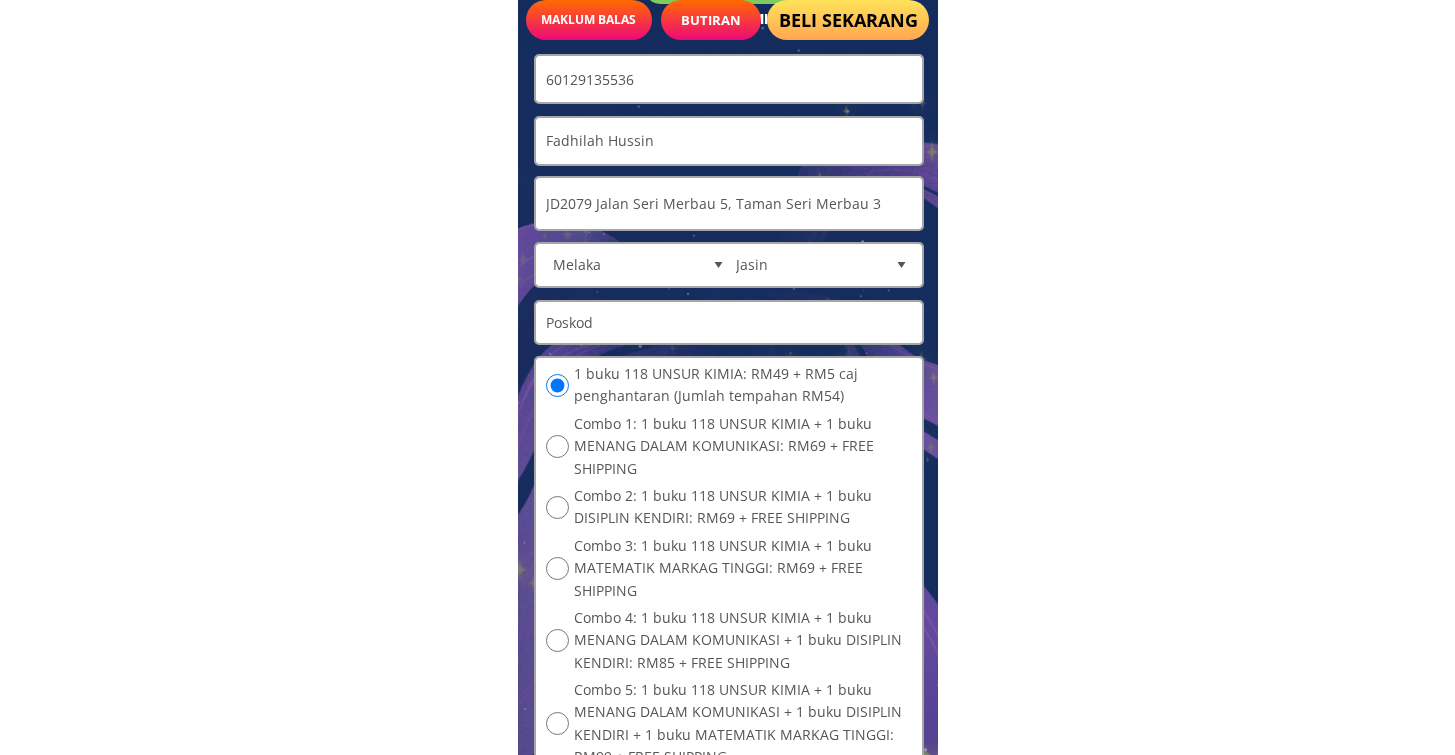 scroll, scrollTop: 12354, scrollLeft: 0, axis: vertical 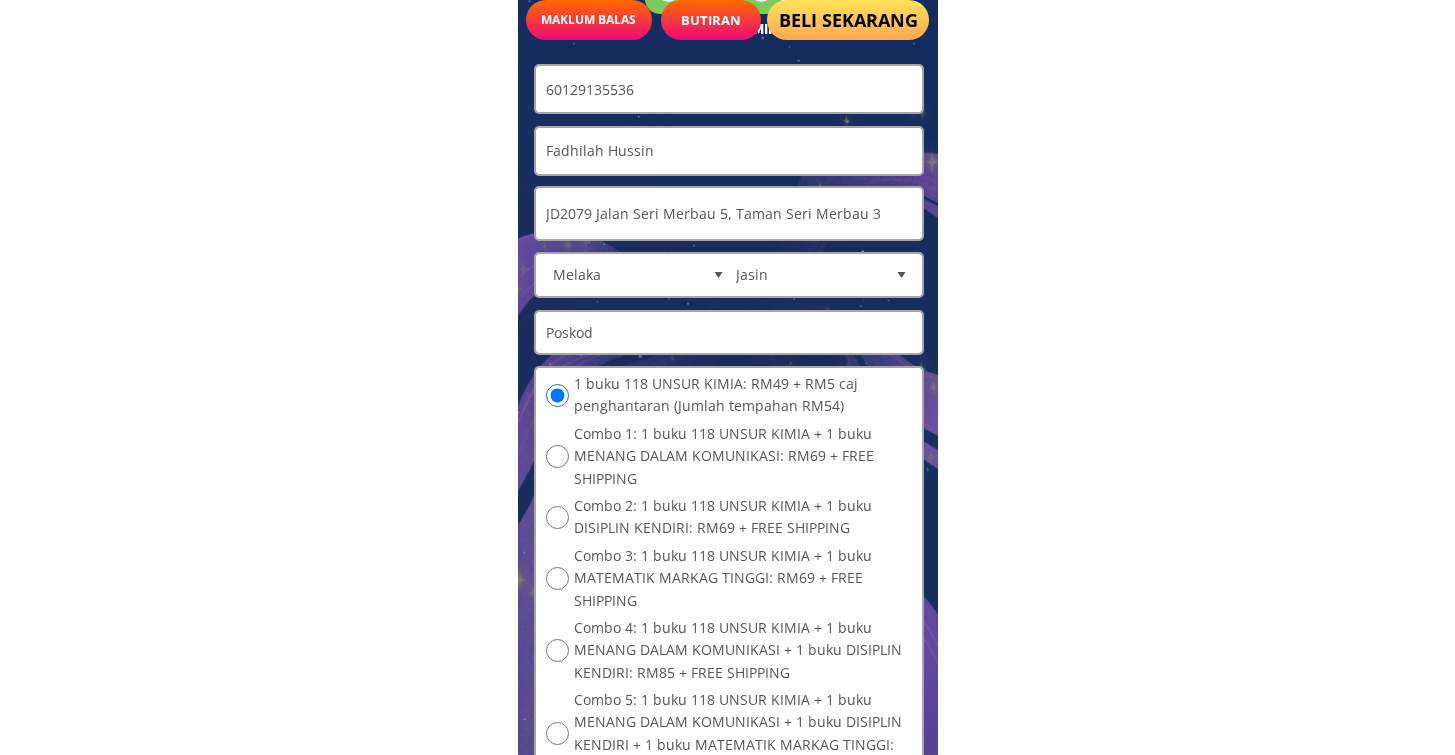 click at bounding box center [729, 332] 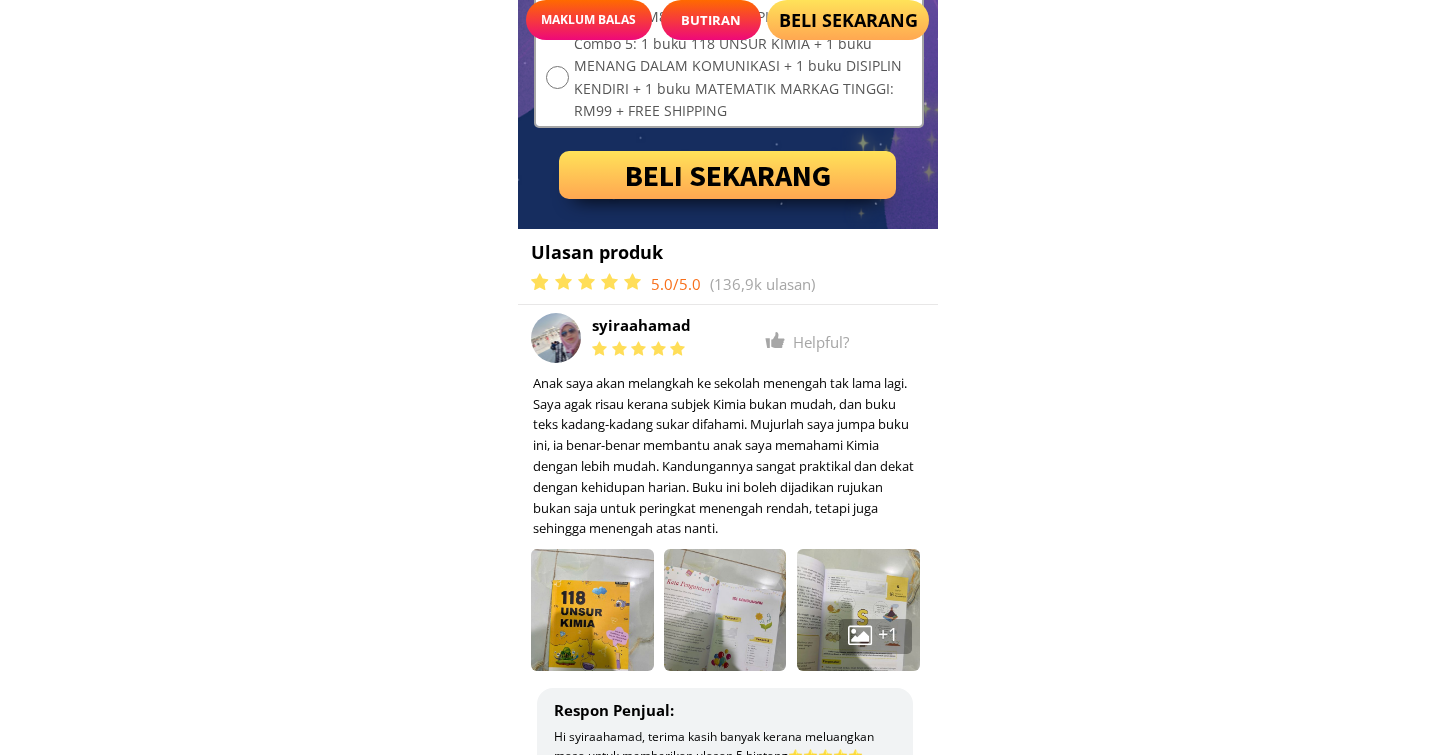 scroll, scrollTop: 12861, scrollLeft: 0, axis: vertical 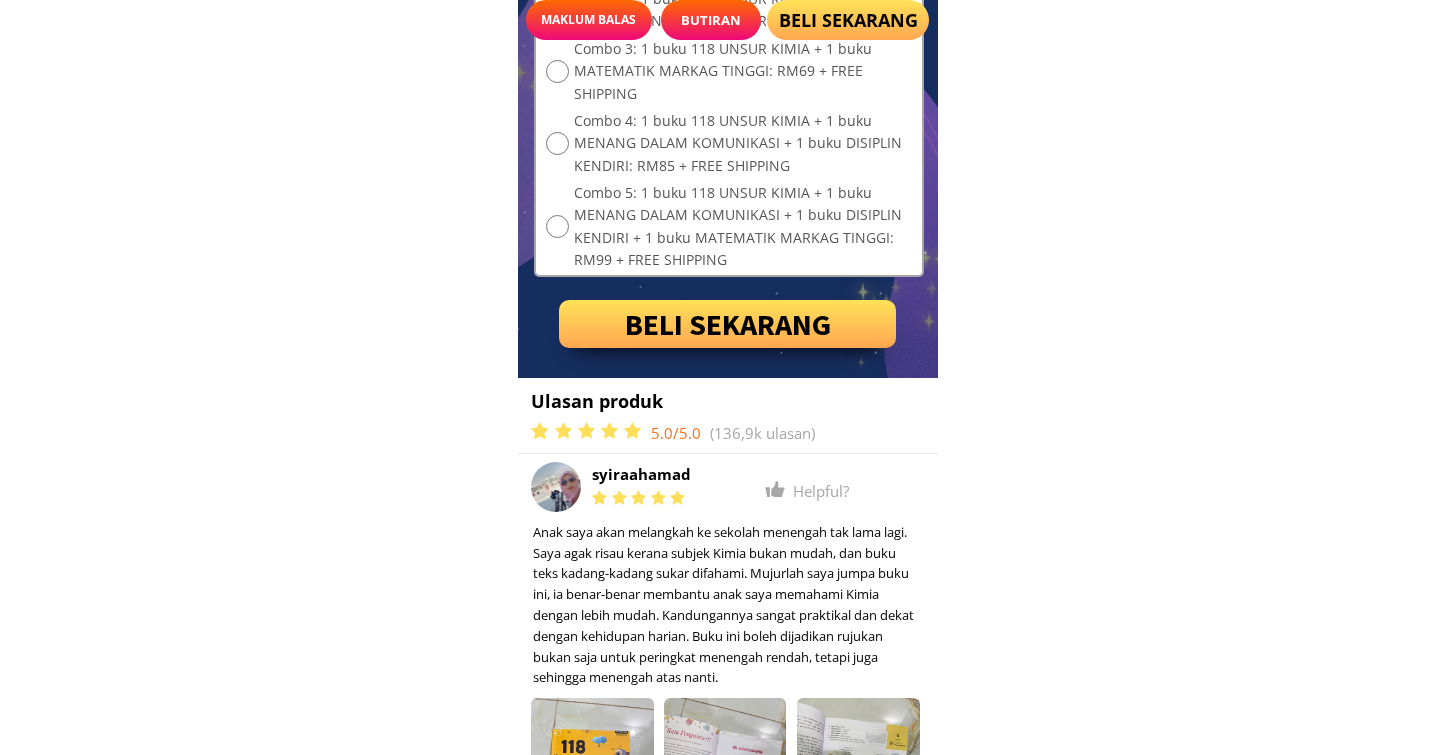 type on "77200" 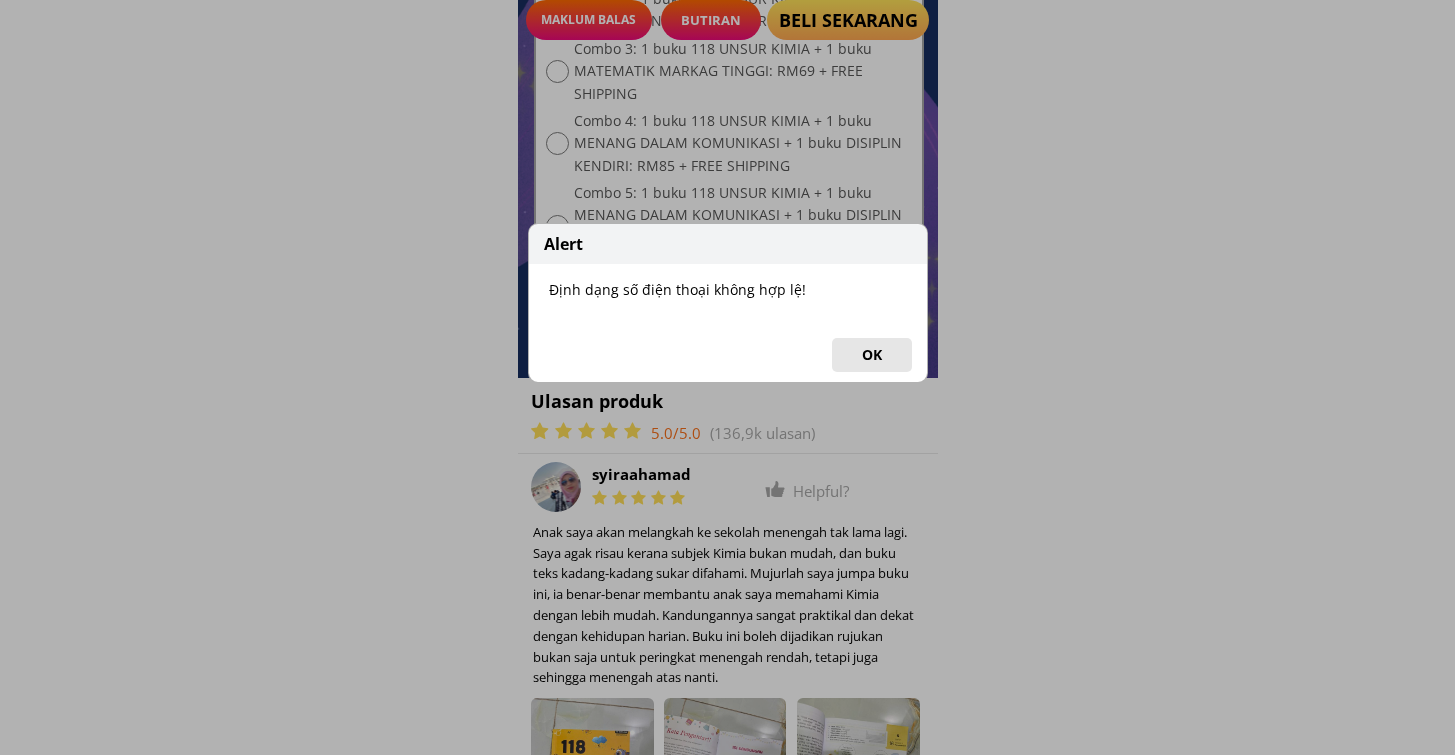 click on "OK" at bounding box center [872, 355] 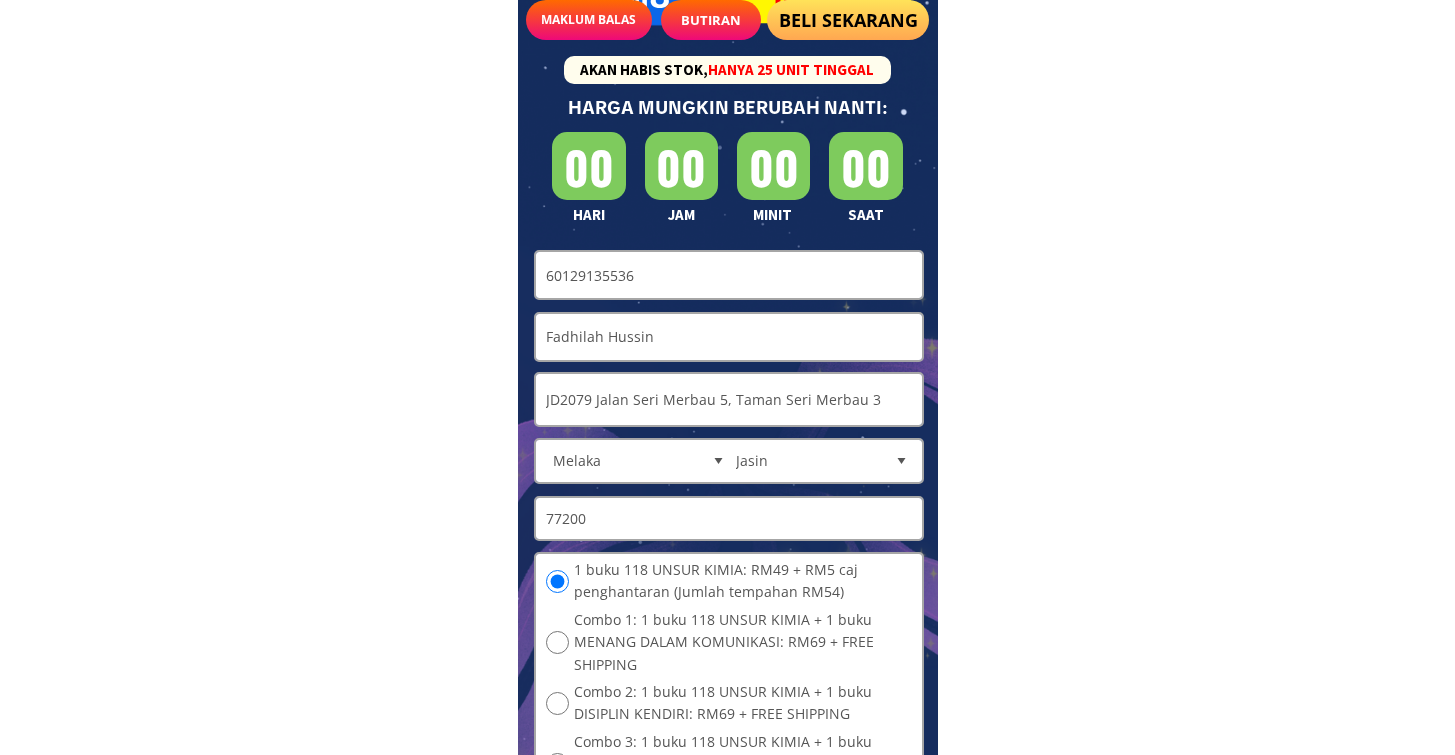scroll, scrollTop: 12158, scrollLeft: 0, axis: vertical 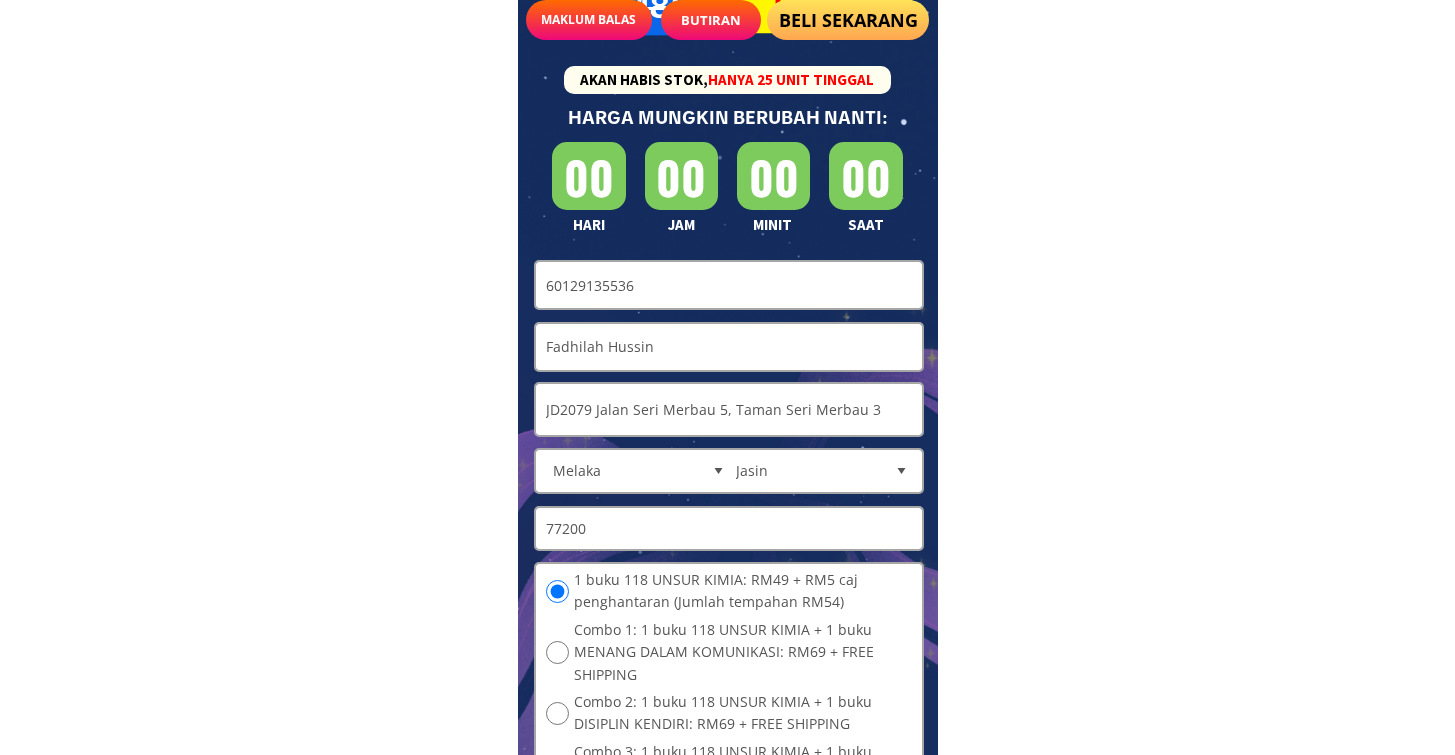 click on "60129135536" at bounding box center [729, 285] 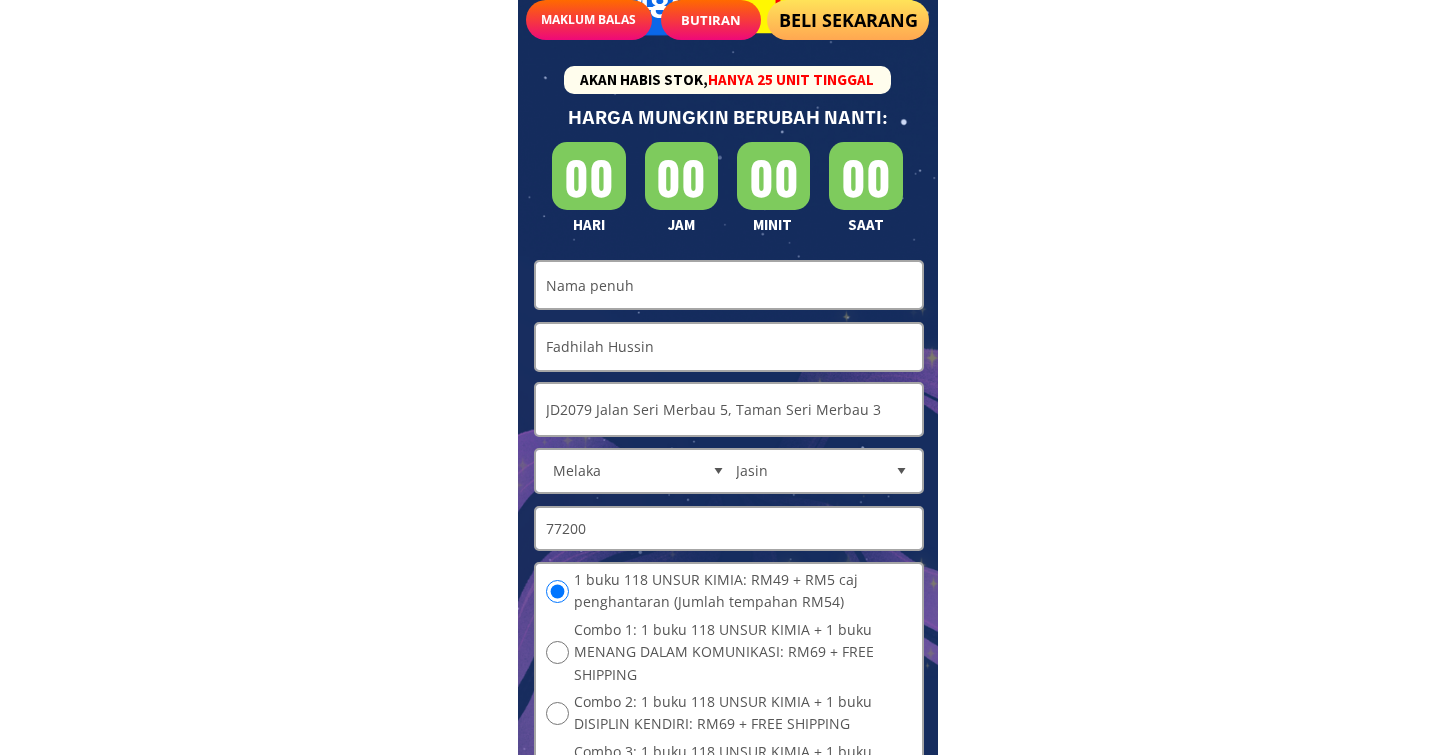 click at bounding box center (729, 285) 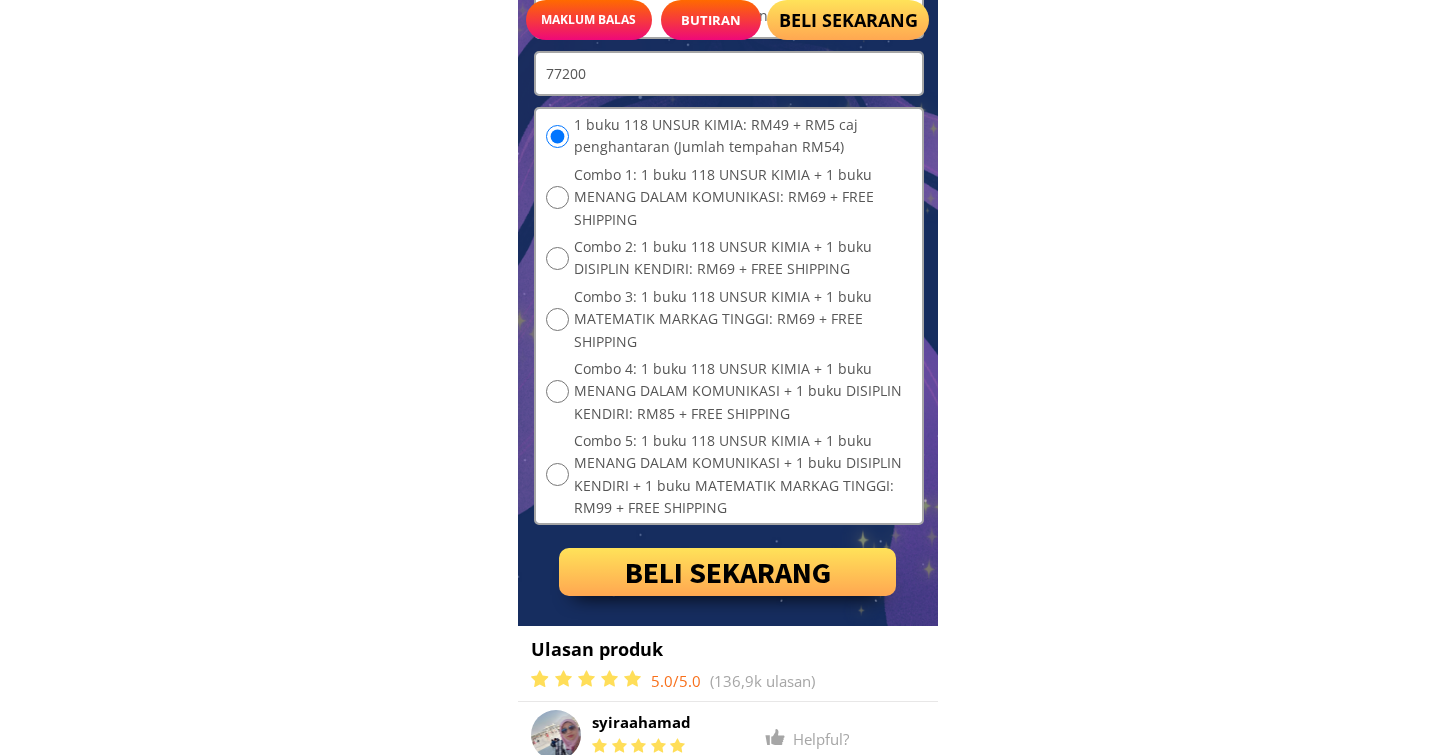 scroll, scrollTop: 12690, scrollLeft: 0, axis: vertical 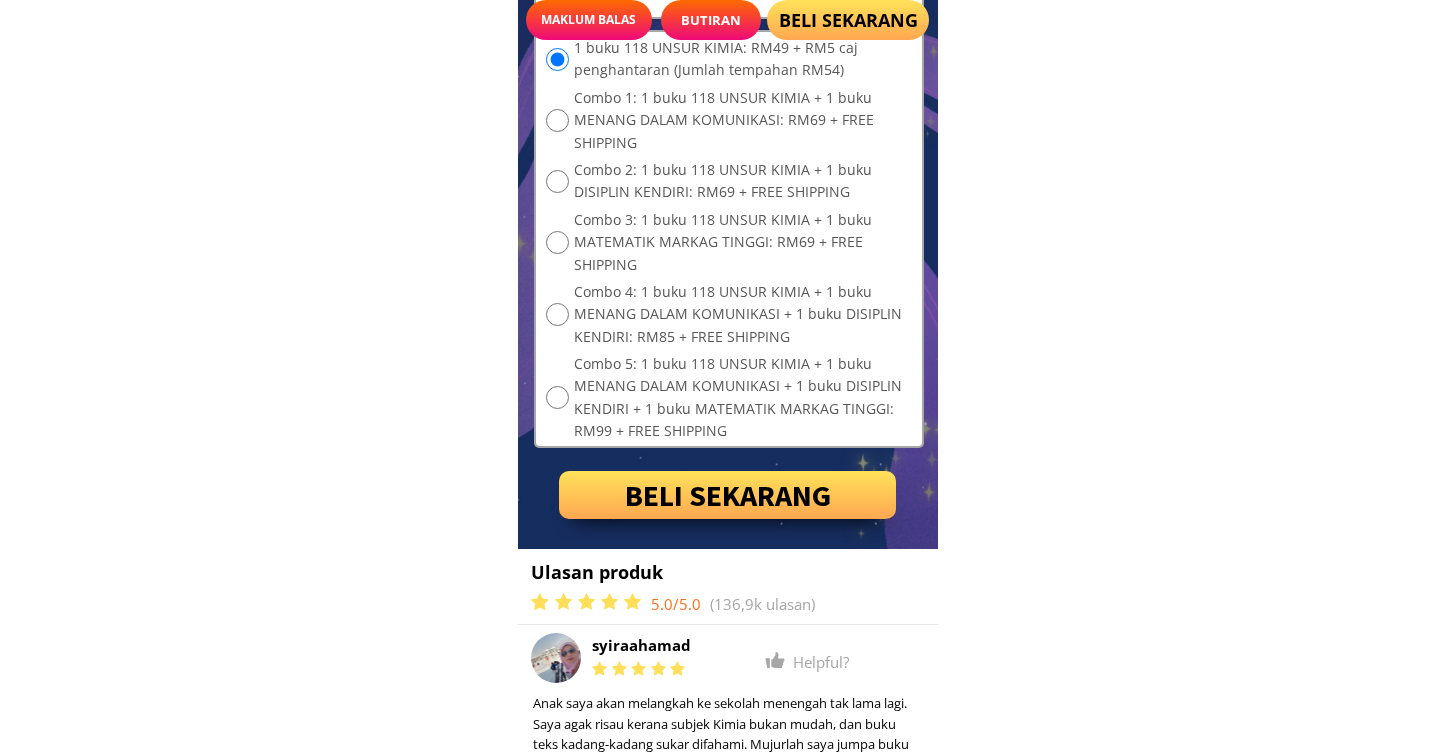 click on "BELI SEKARANG" at bounding box center [728, 495] 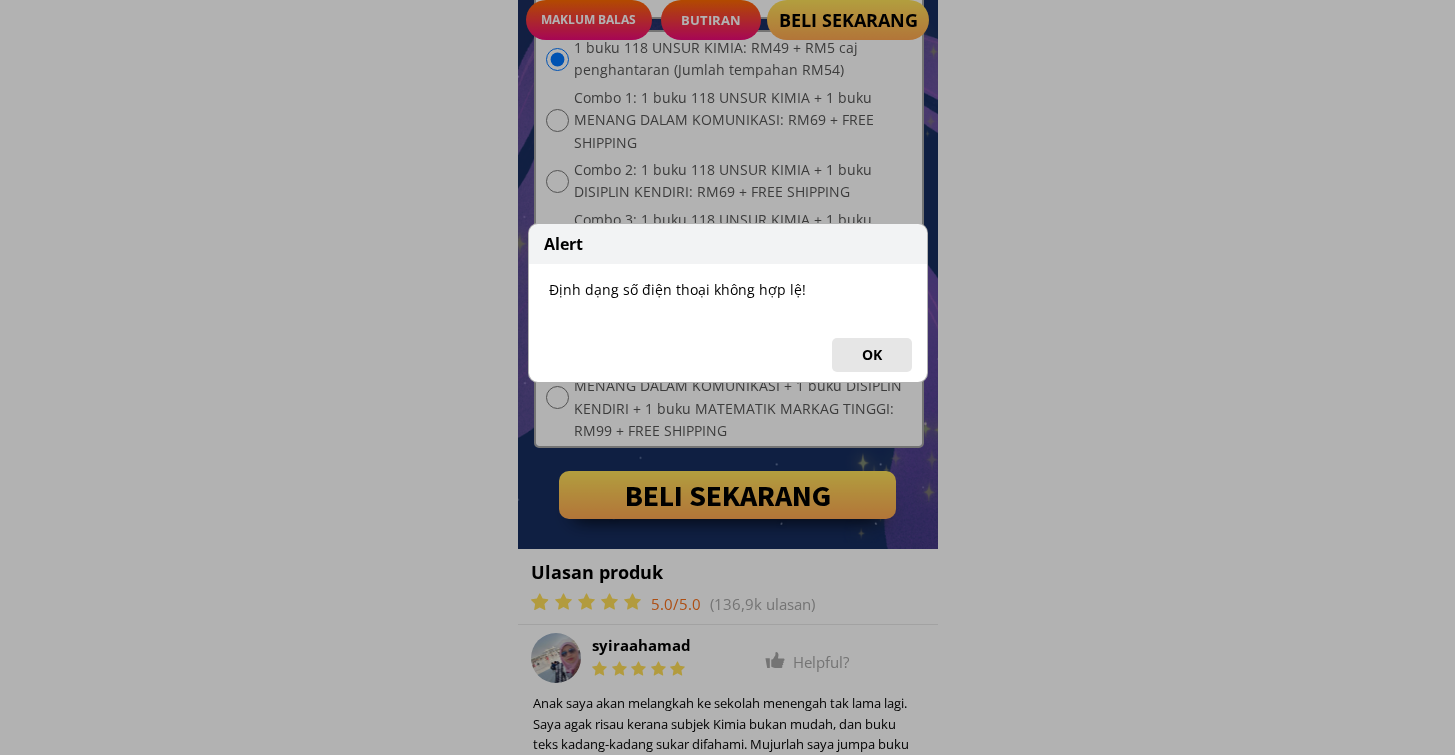 click on "OK" at bounding box center (872, 355) 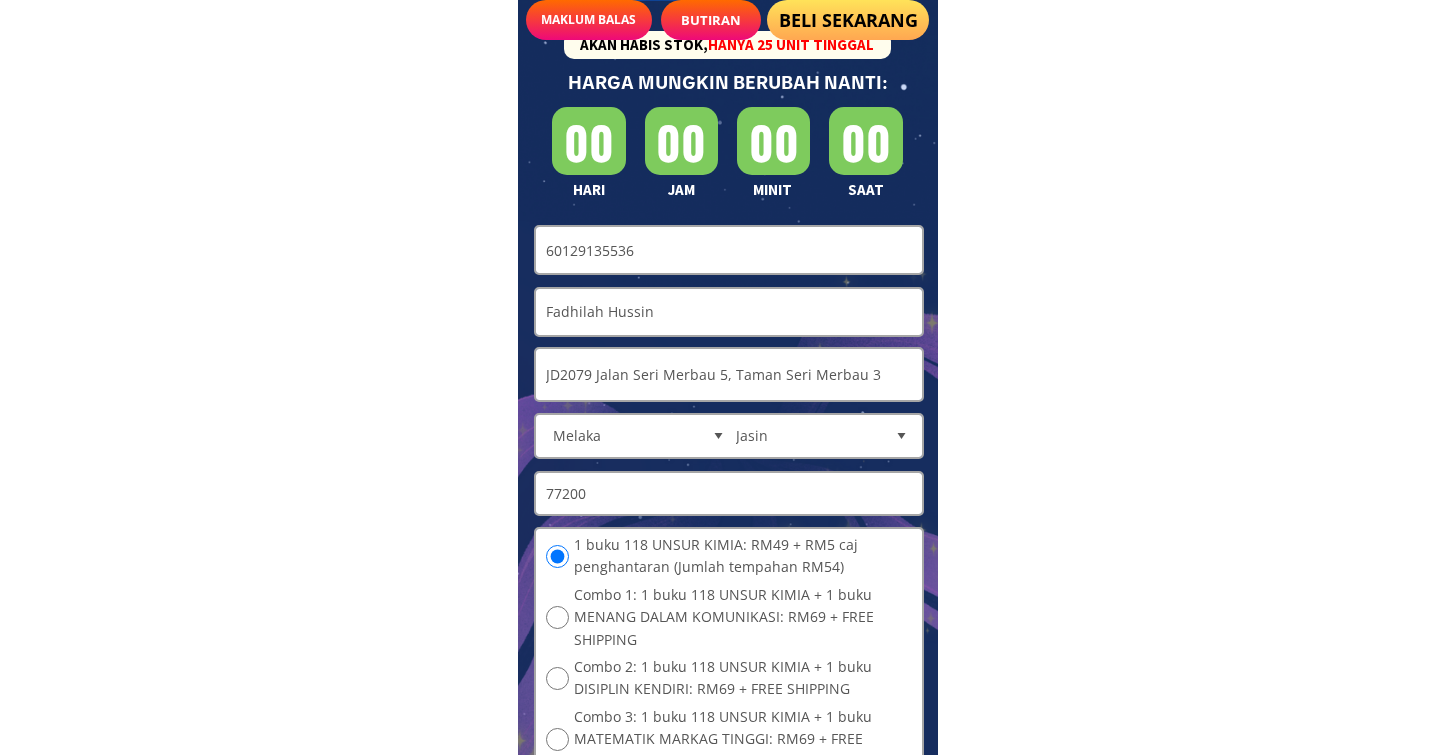 scroll, scrollTop: 12169, scrollLeft: 0, axis: vertical 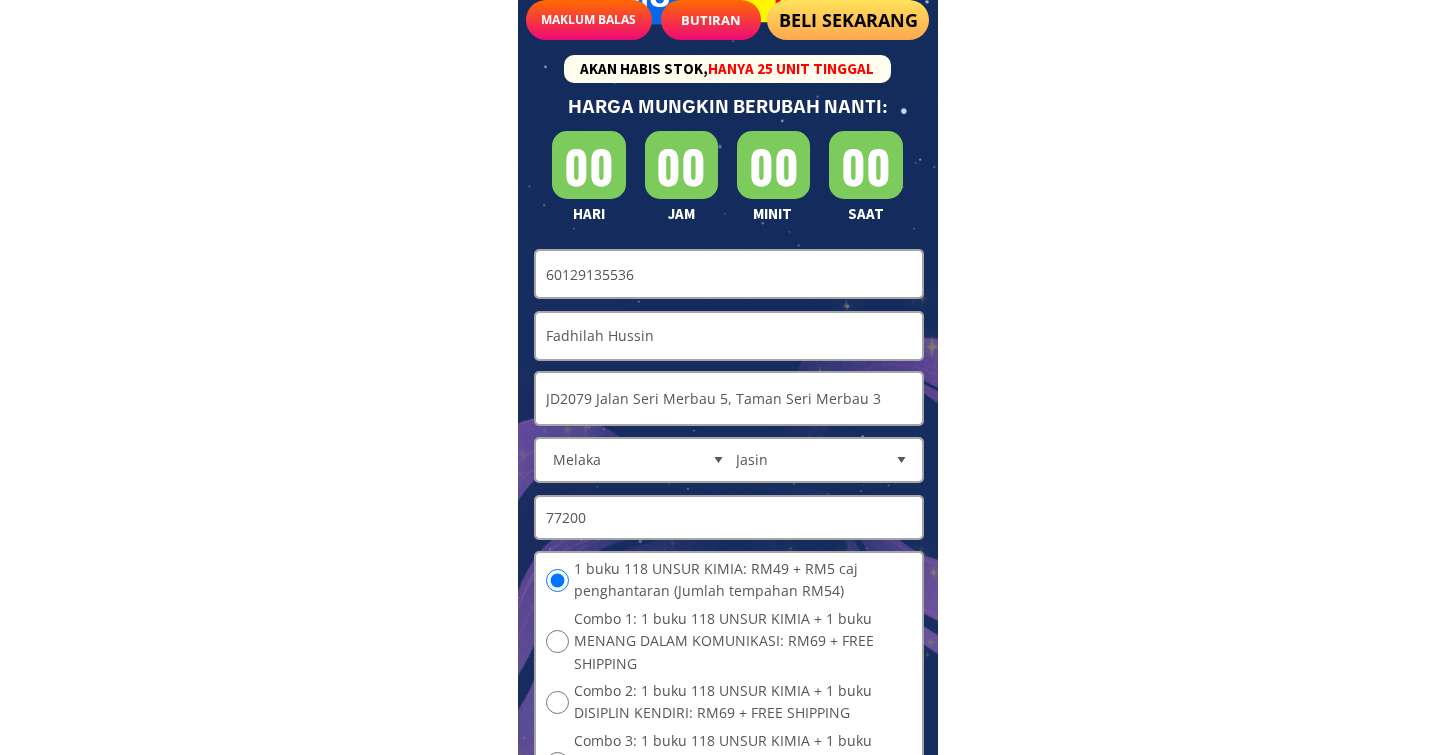 click on "60129135536" at bounding box center (729, 274) 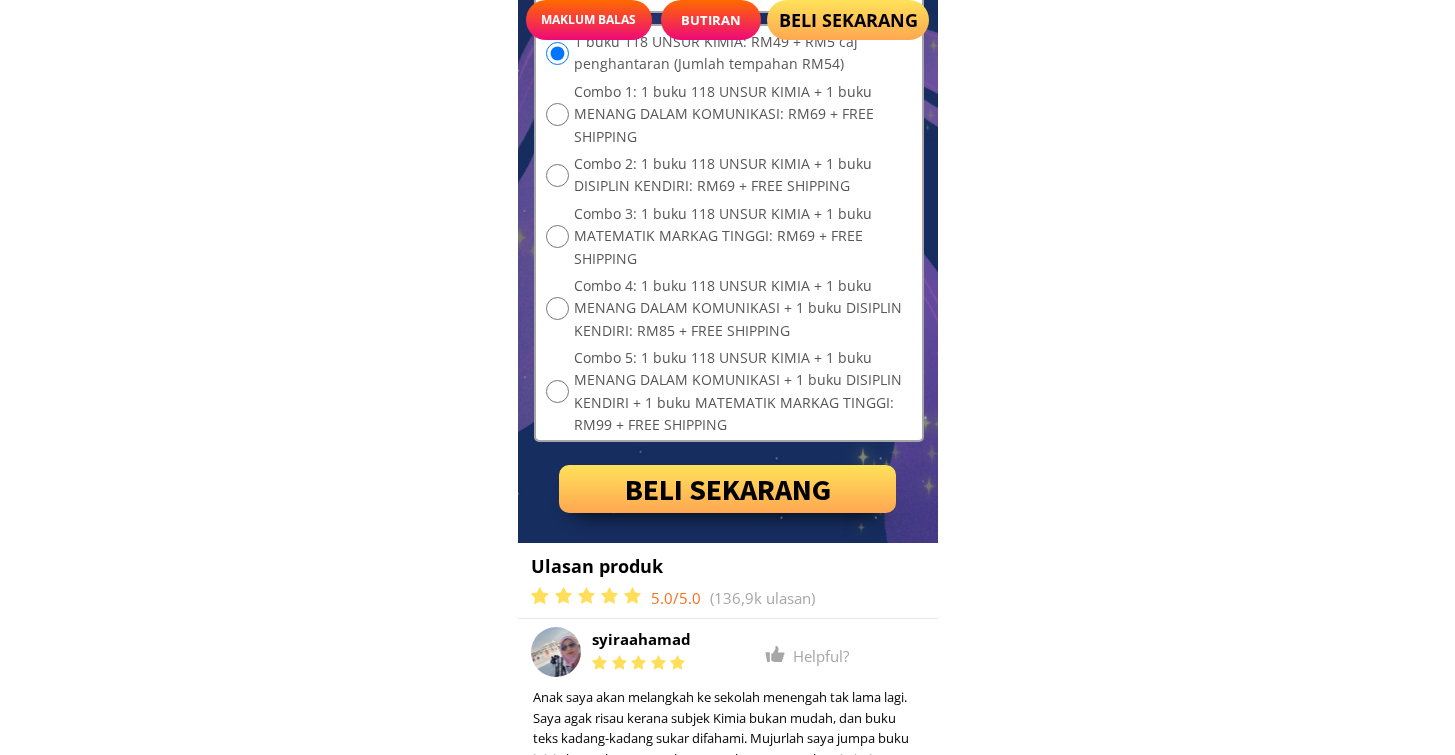 scroll, scrollTop: 12709, scrollLeft: 0, axis: vertical 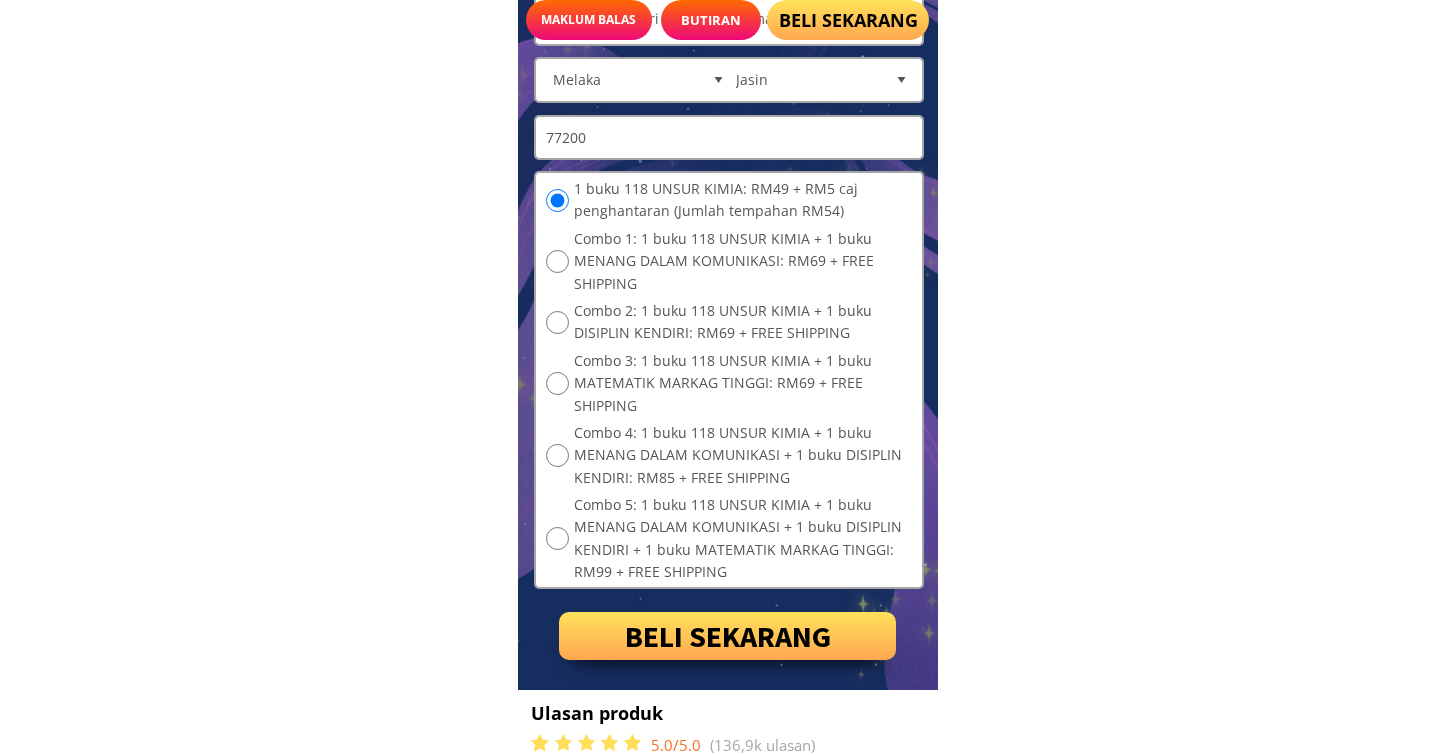 click on "BELI SEKARANG" at bounding box center [728, 636] 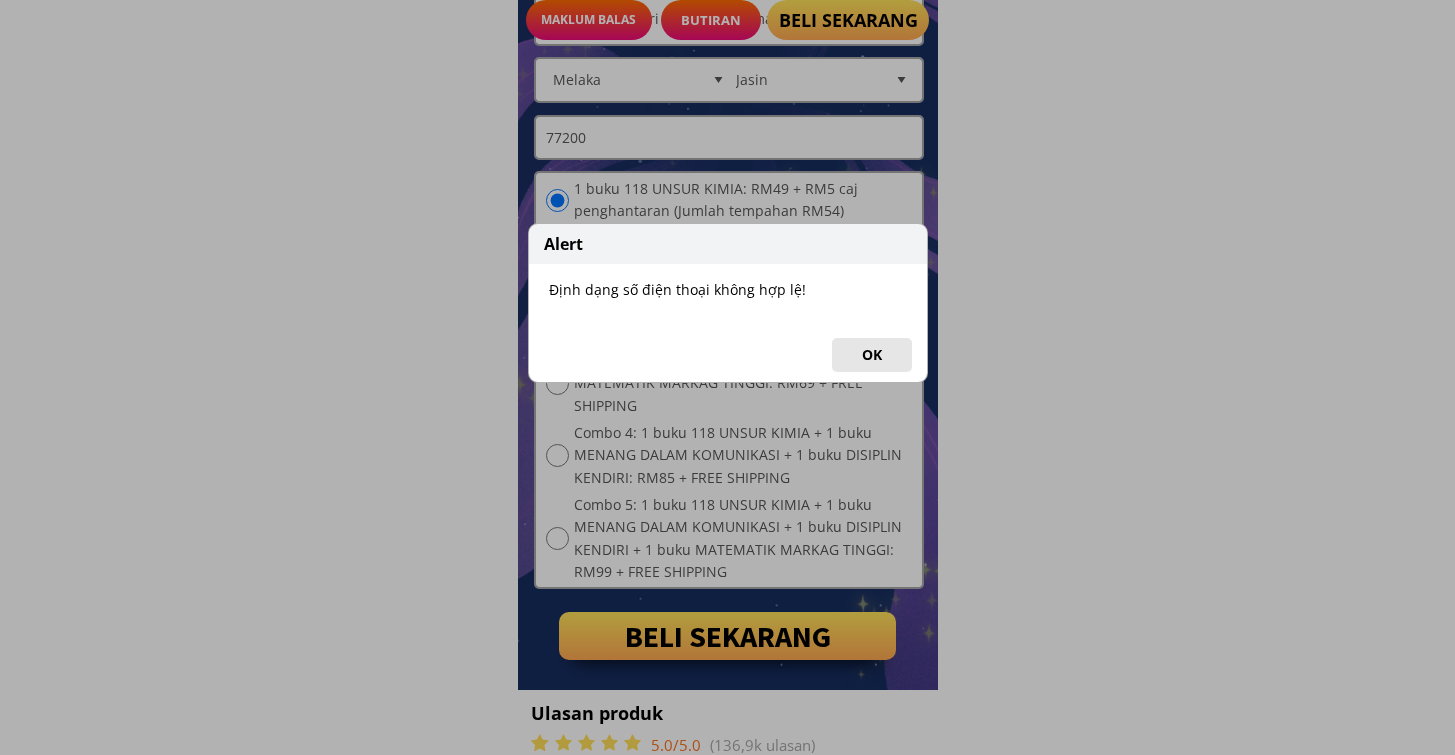 click on "OK" at bounding box center [872, 355] 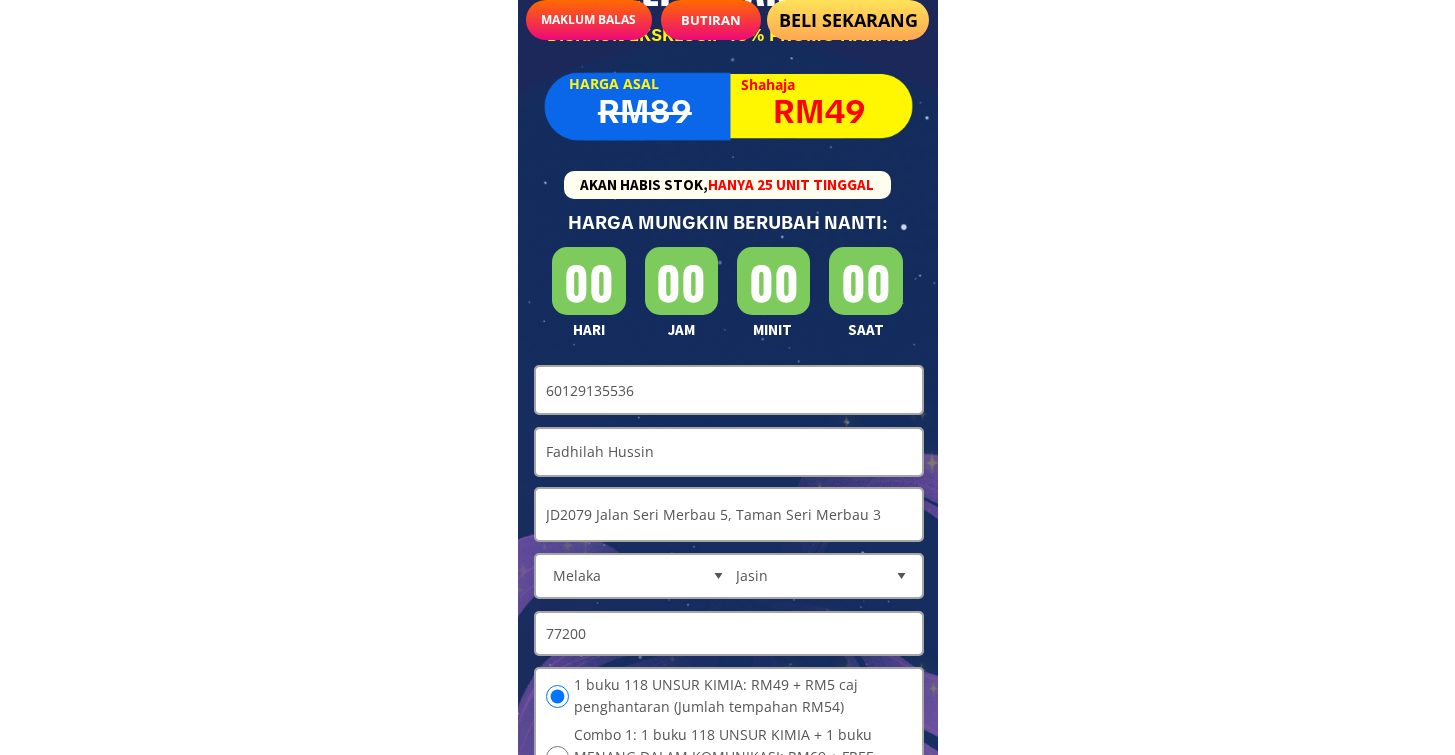 scroll, scrollTop: 12046, scrollLeft: 0, axis: vertical 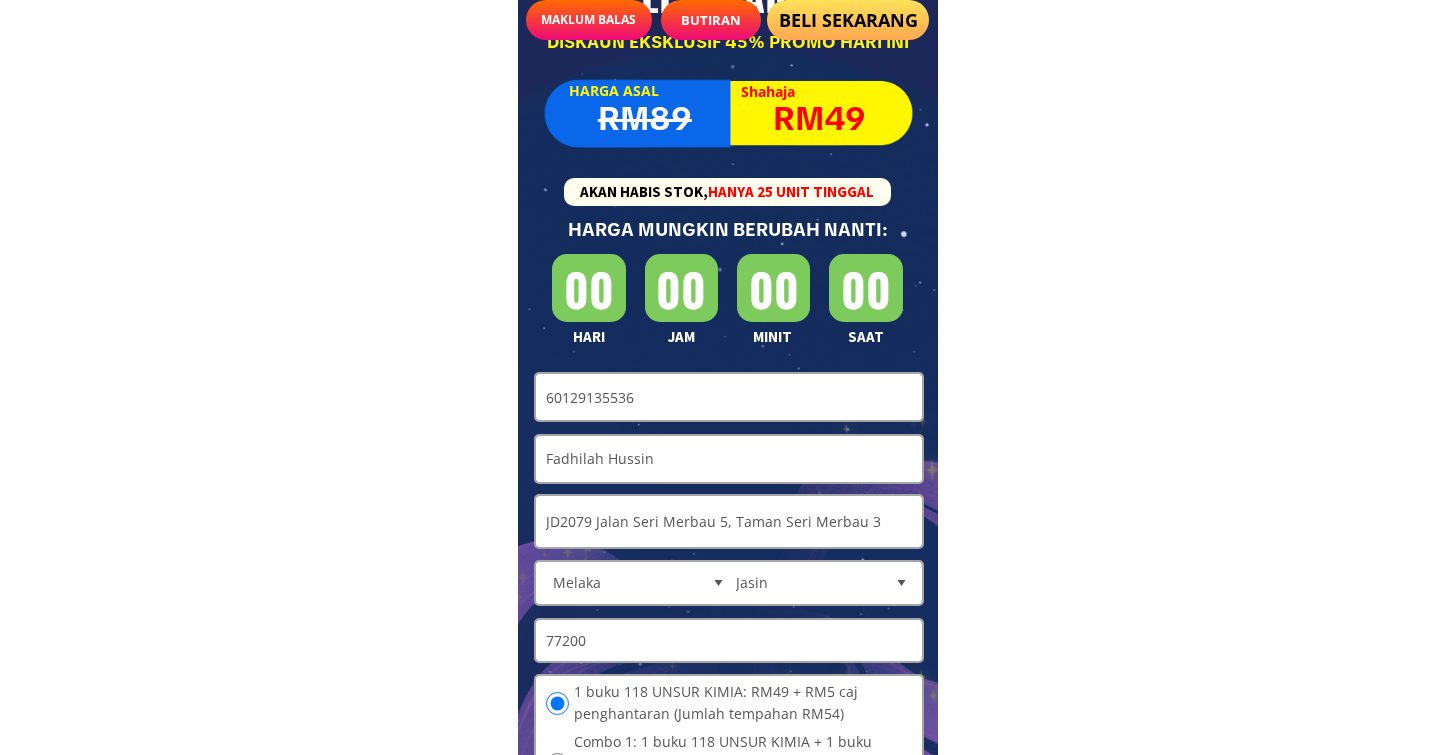 click on "60129135536" at bounding box center (729, 397) 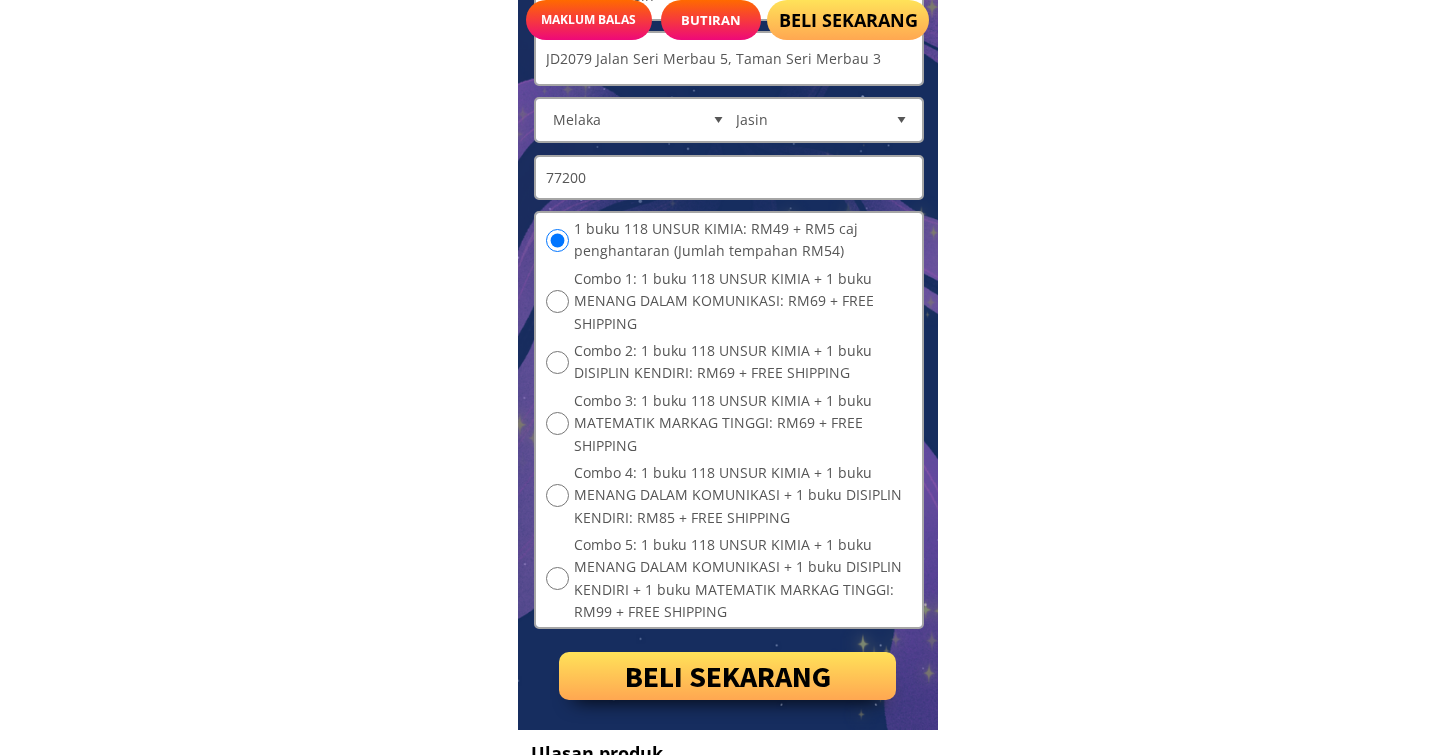 scroll, scrollTop: 12513, scrollLeft: 0, axis: vertical 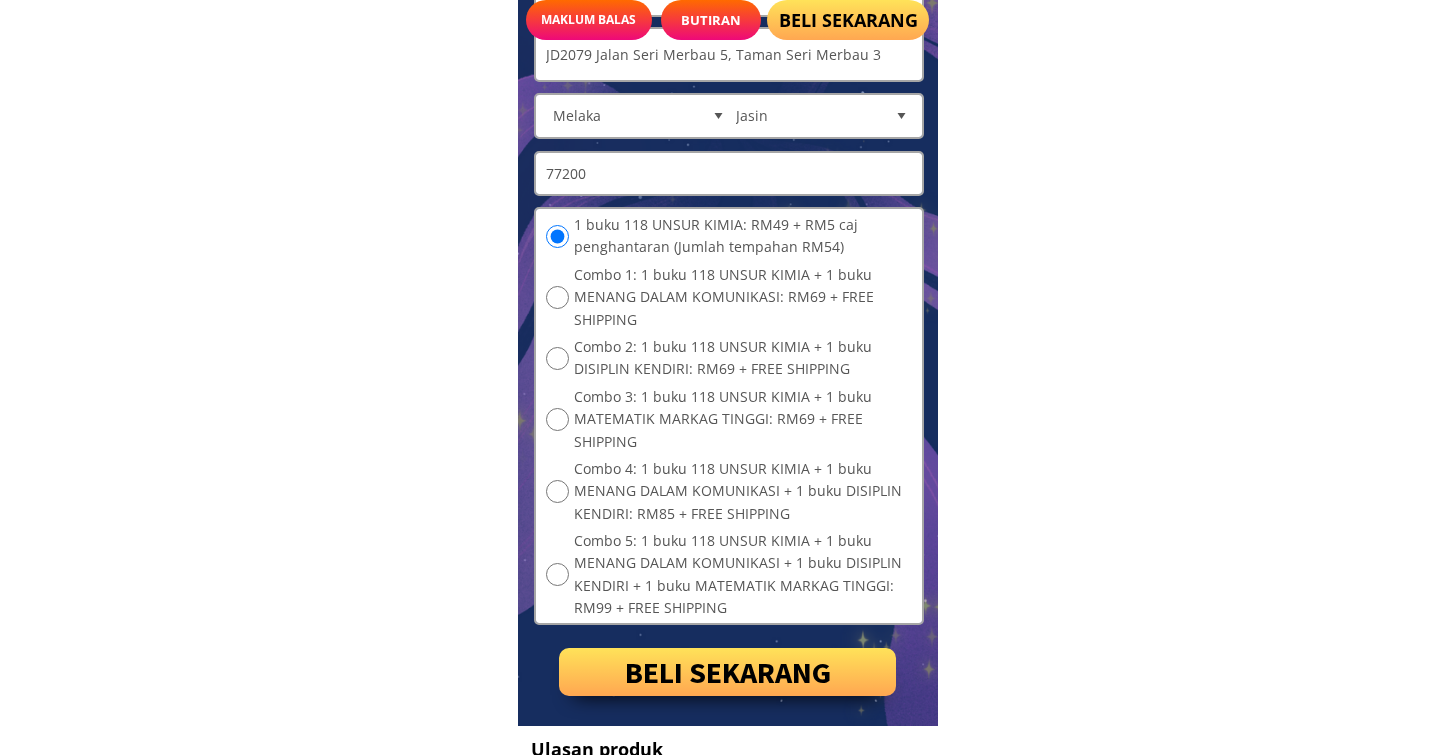 click on "BELI SEKARANG" at bounding box center [728, 672] 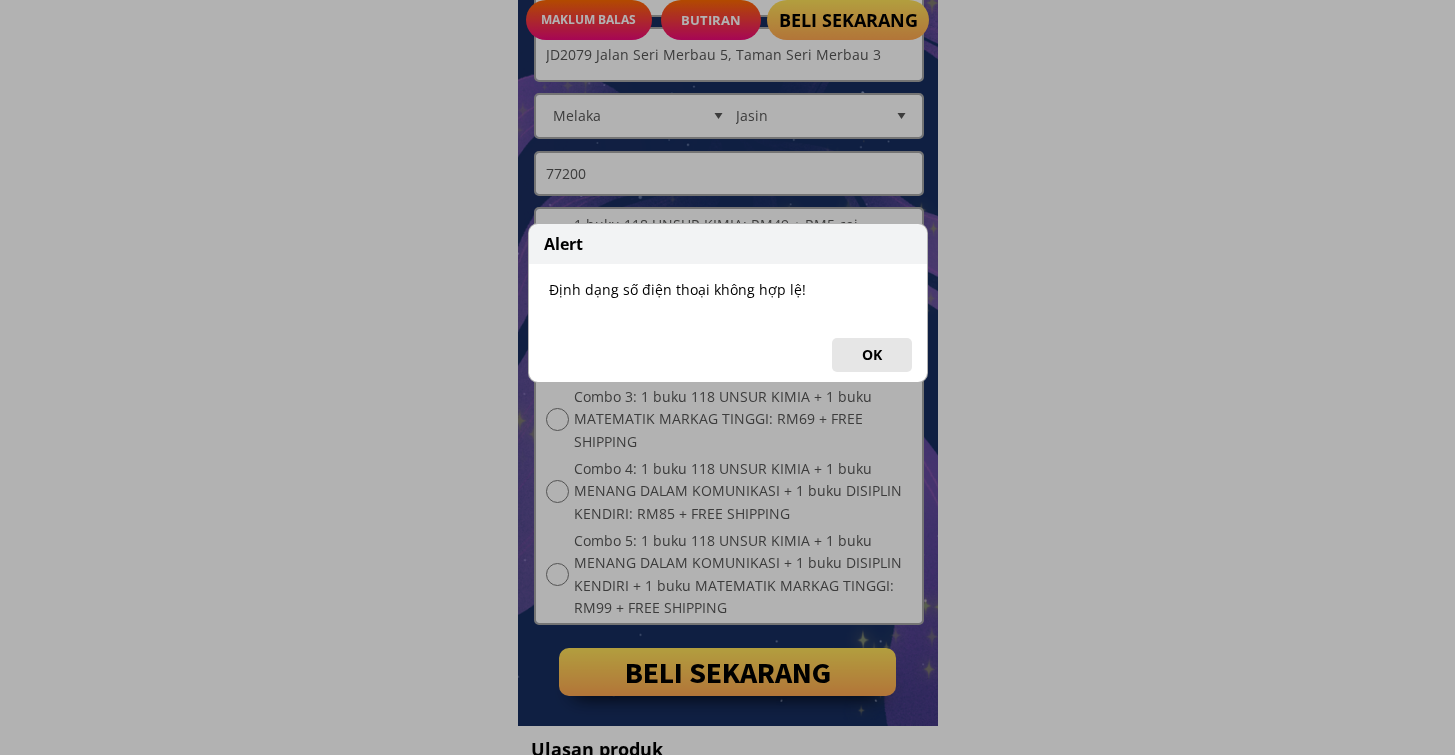 click on "OK" at bounding box center (872, 355) 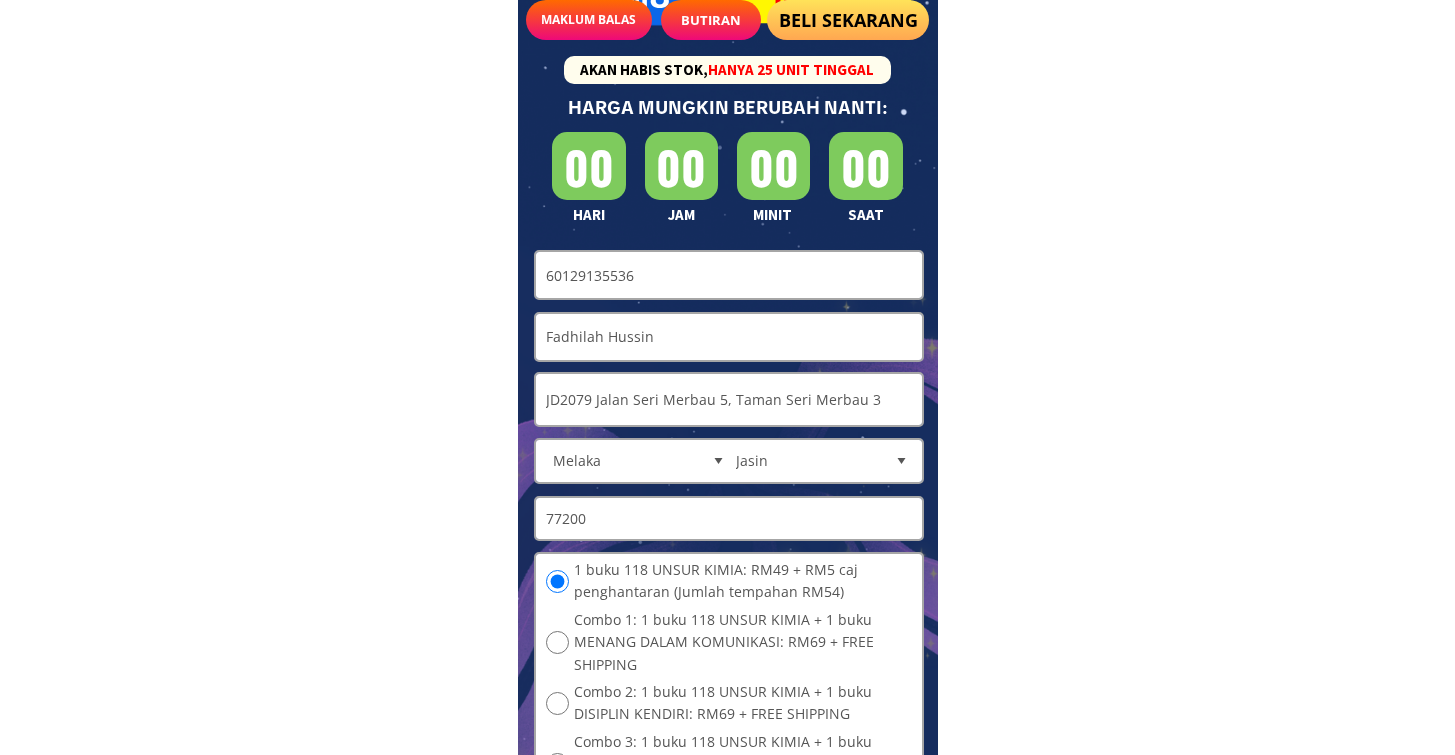 scroll, scrollTop: 12156, scrollLeft: 0, axis: vertical 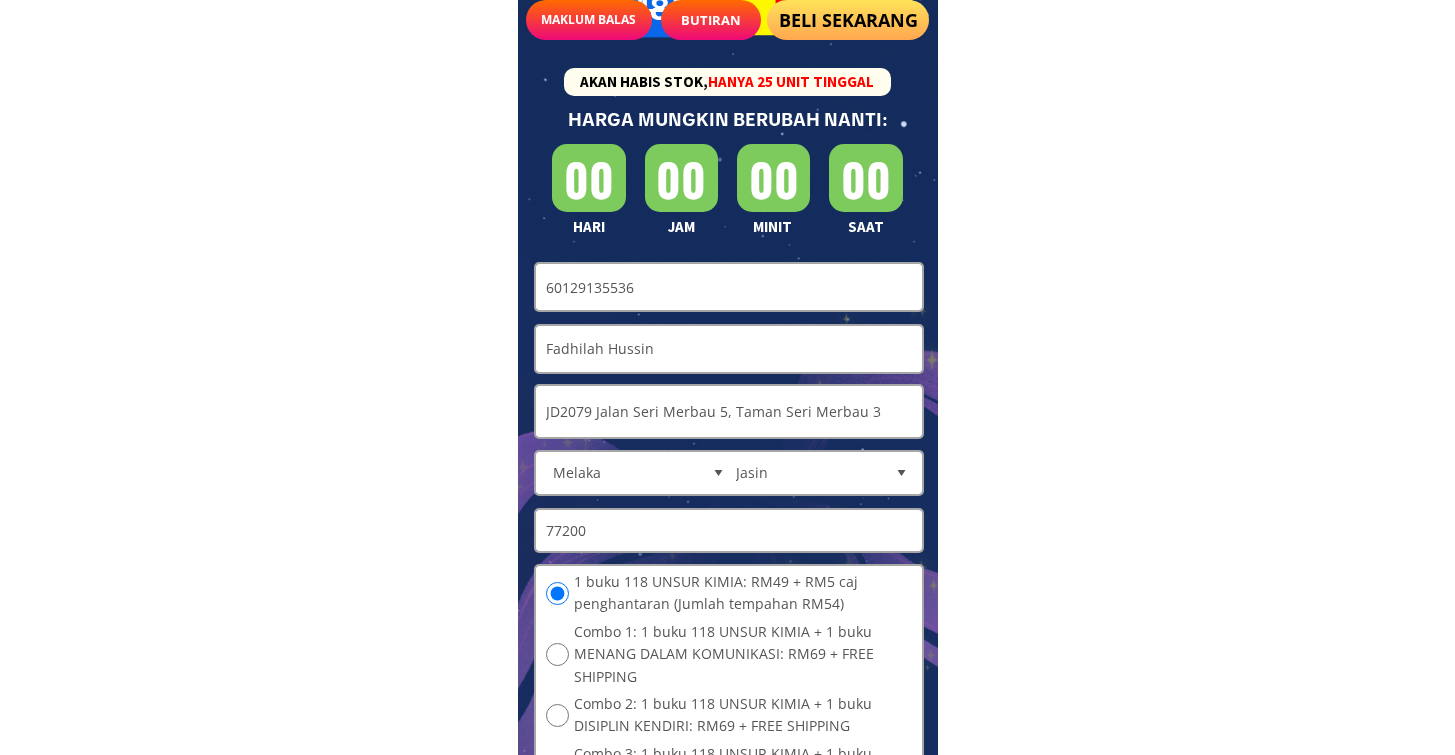 click on "60129135536" at bounding box center [729, 287] 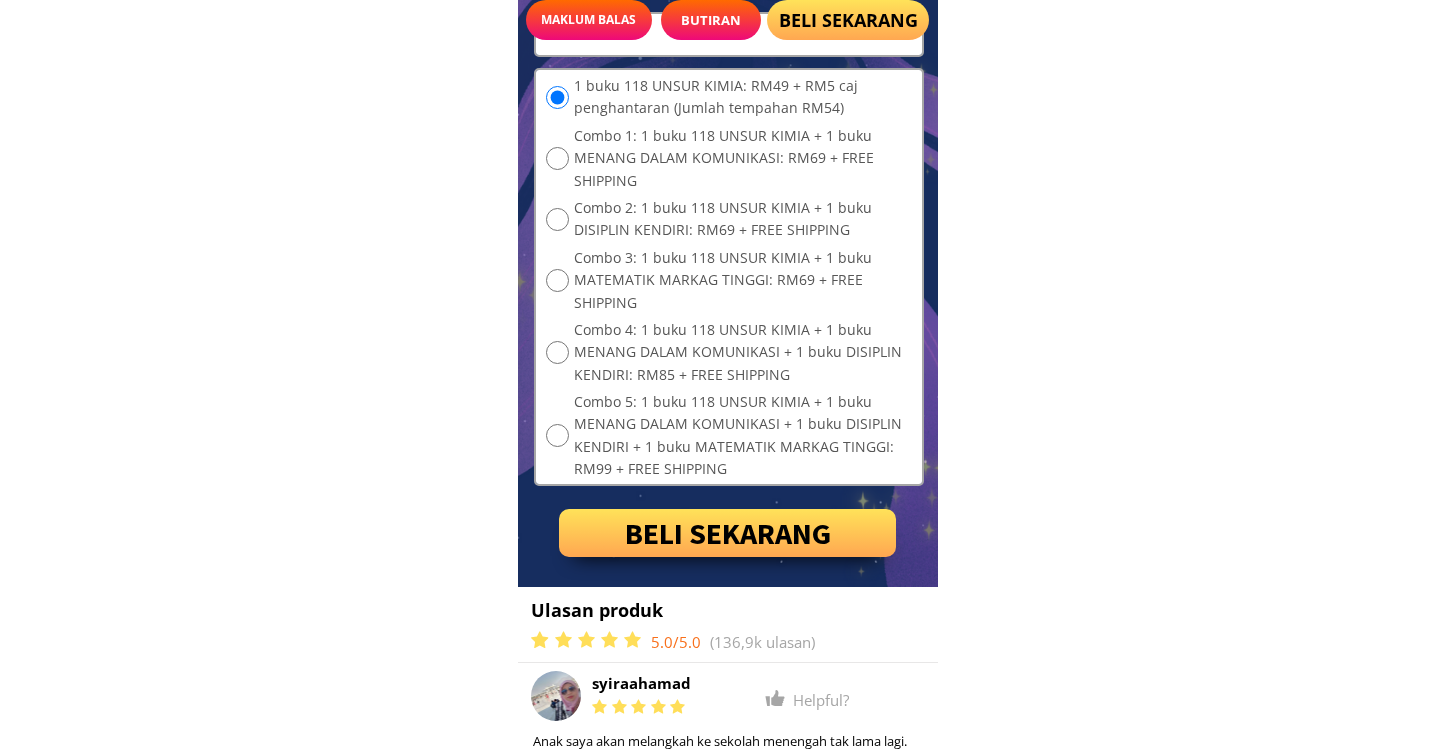 scroll, scrollTop: 12655, scrollLeft: 0, axis: vertical 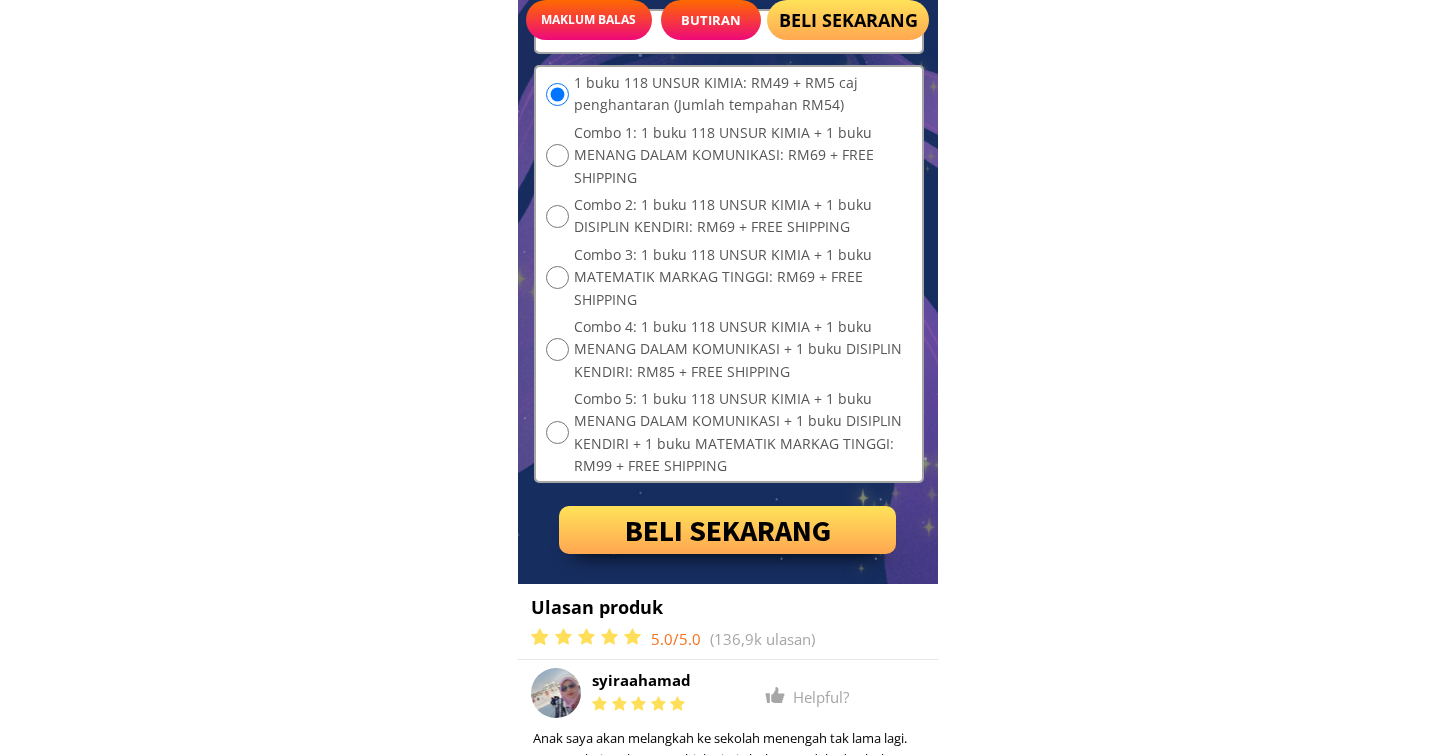 click on "BELI SEKARANG" at bounding box center (728, 530) 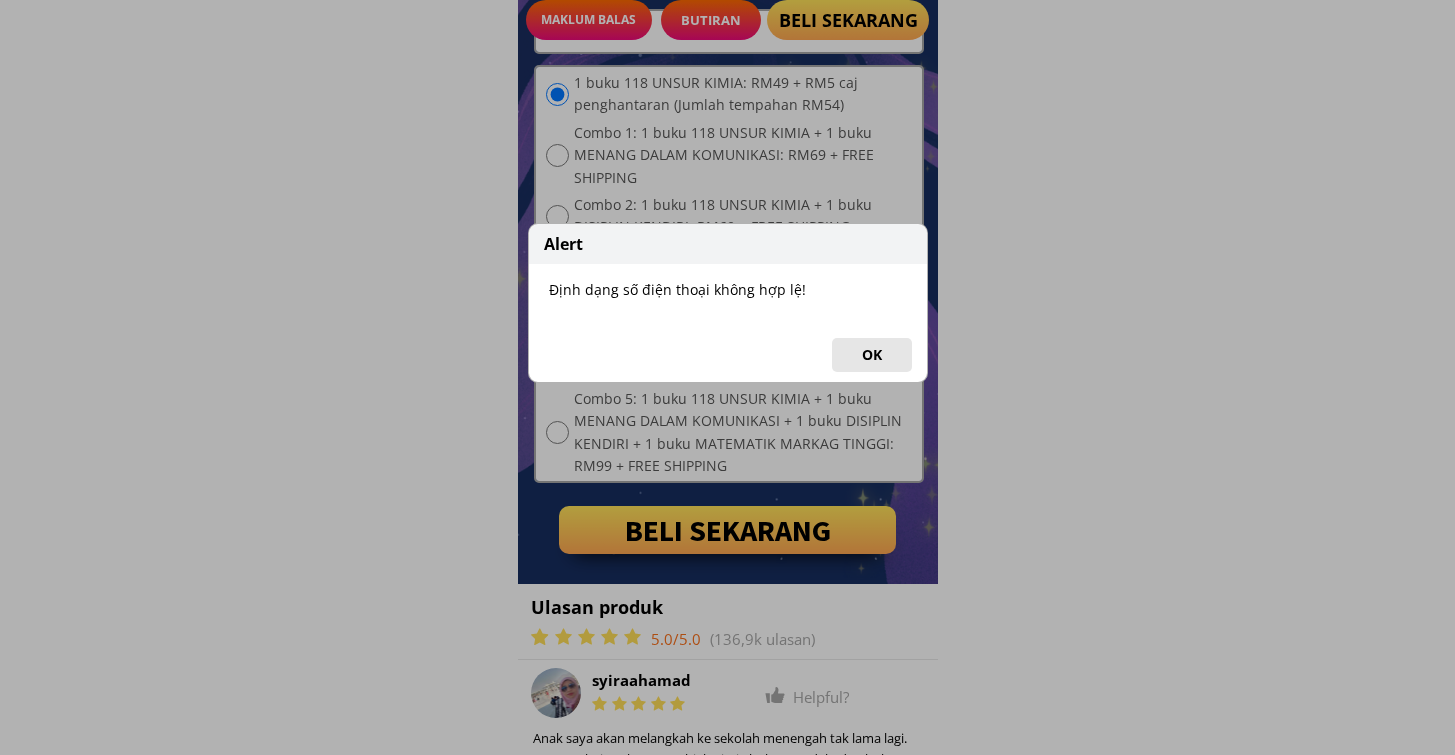 click on "Alert Định dạng số điện thoại không hợp lệ! OK" at bounding box center [728, 303] 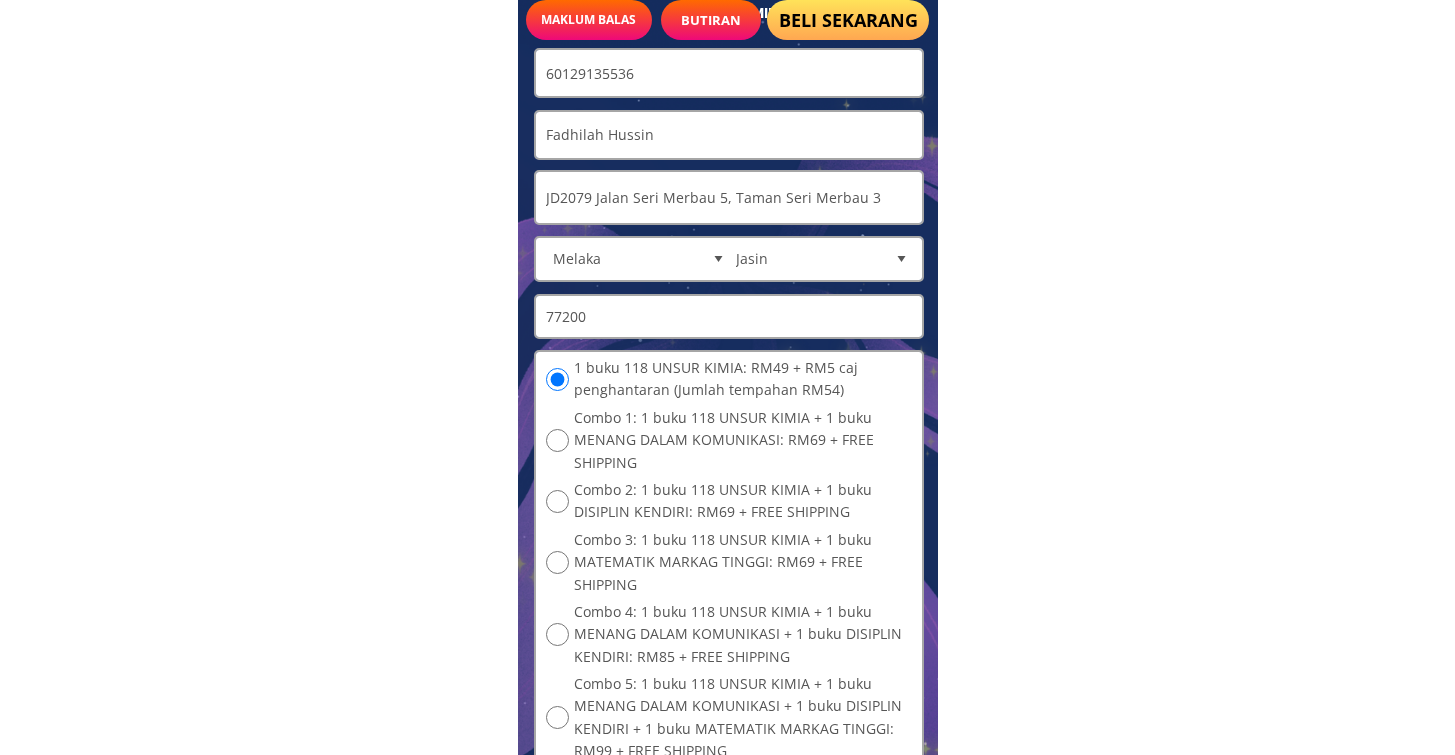 scroll, scrollTop: 12275, scrollLeft: 0, axis: vertical 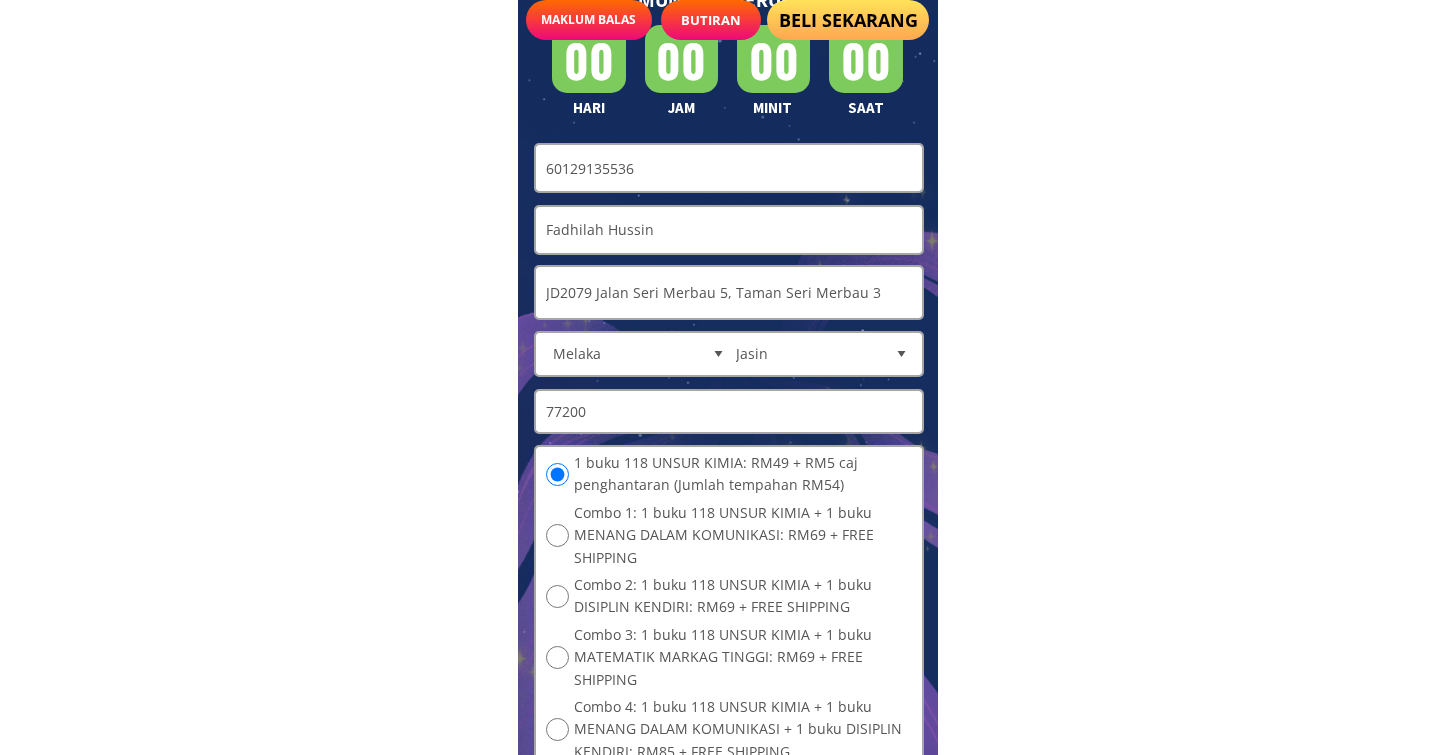 click on "60129135536" at bounding box center [729, 168] 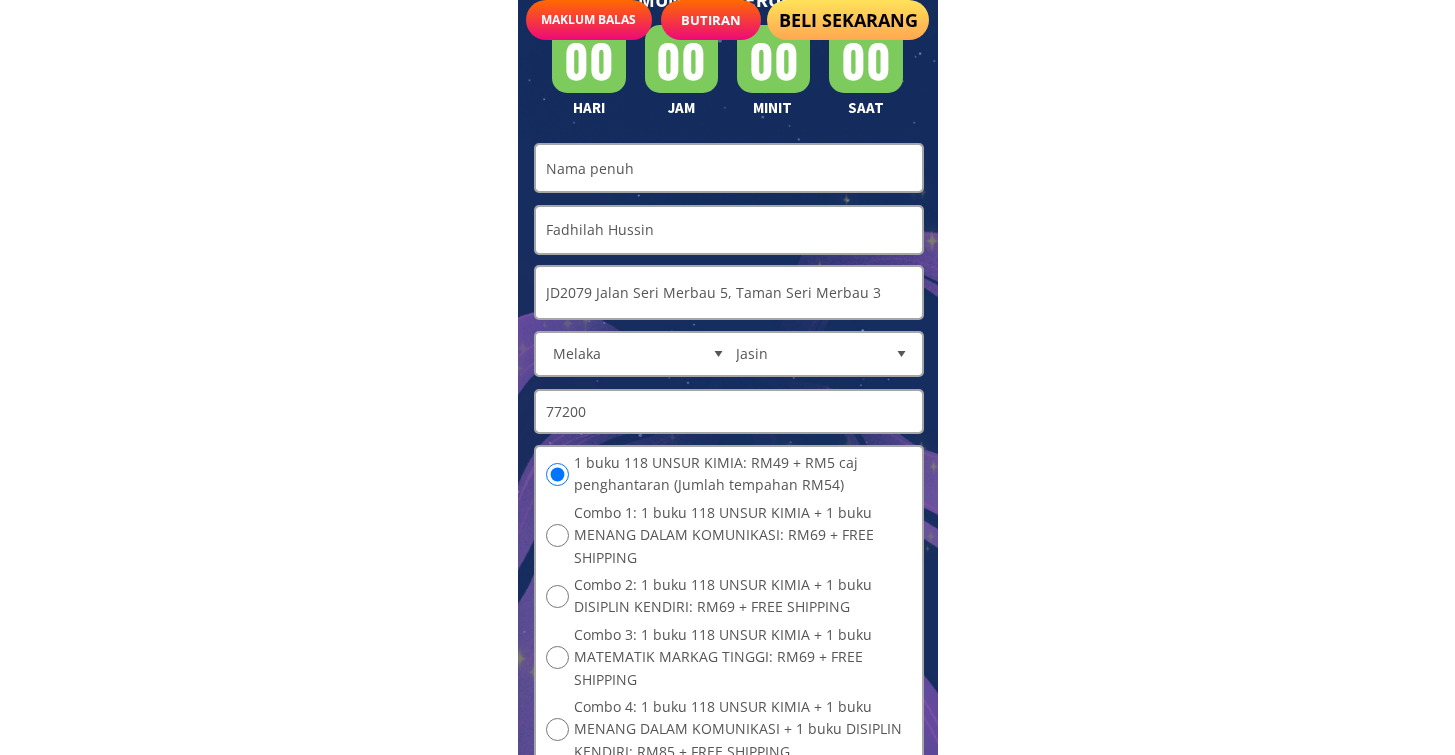 paste on "60129135536" 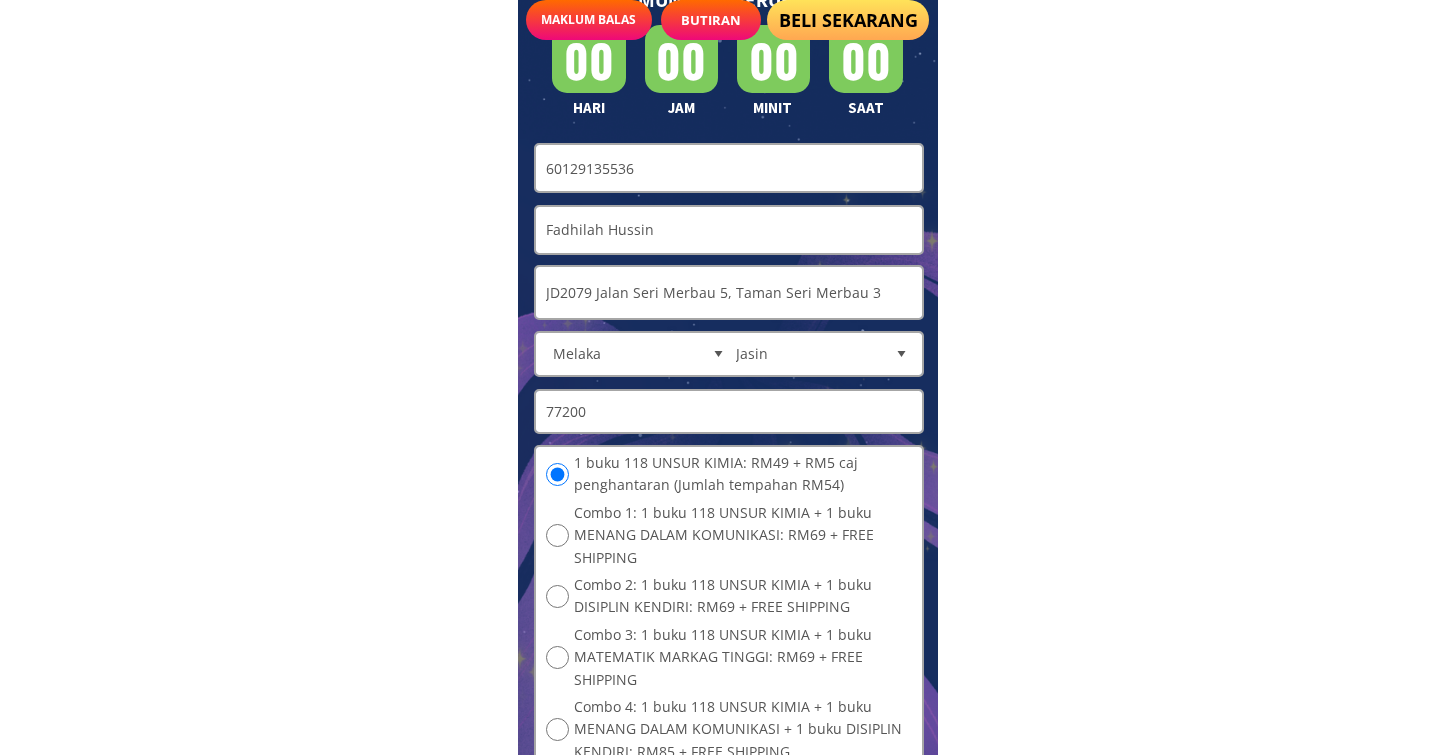 click on "60129135536" at bounding box center (729, 168) 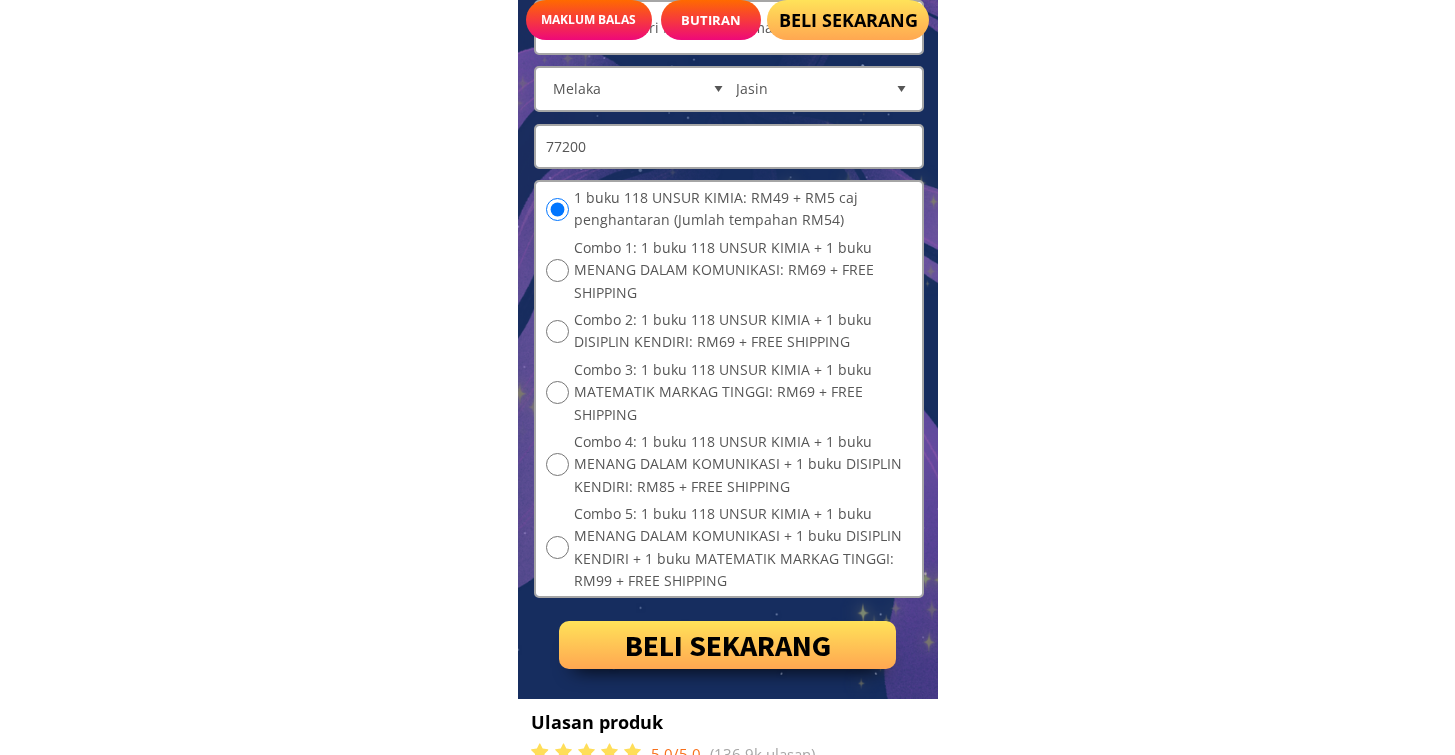 scroll, scrollTop: 12654, scrollLeft: 0, axis: vertical 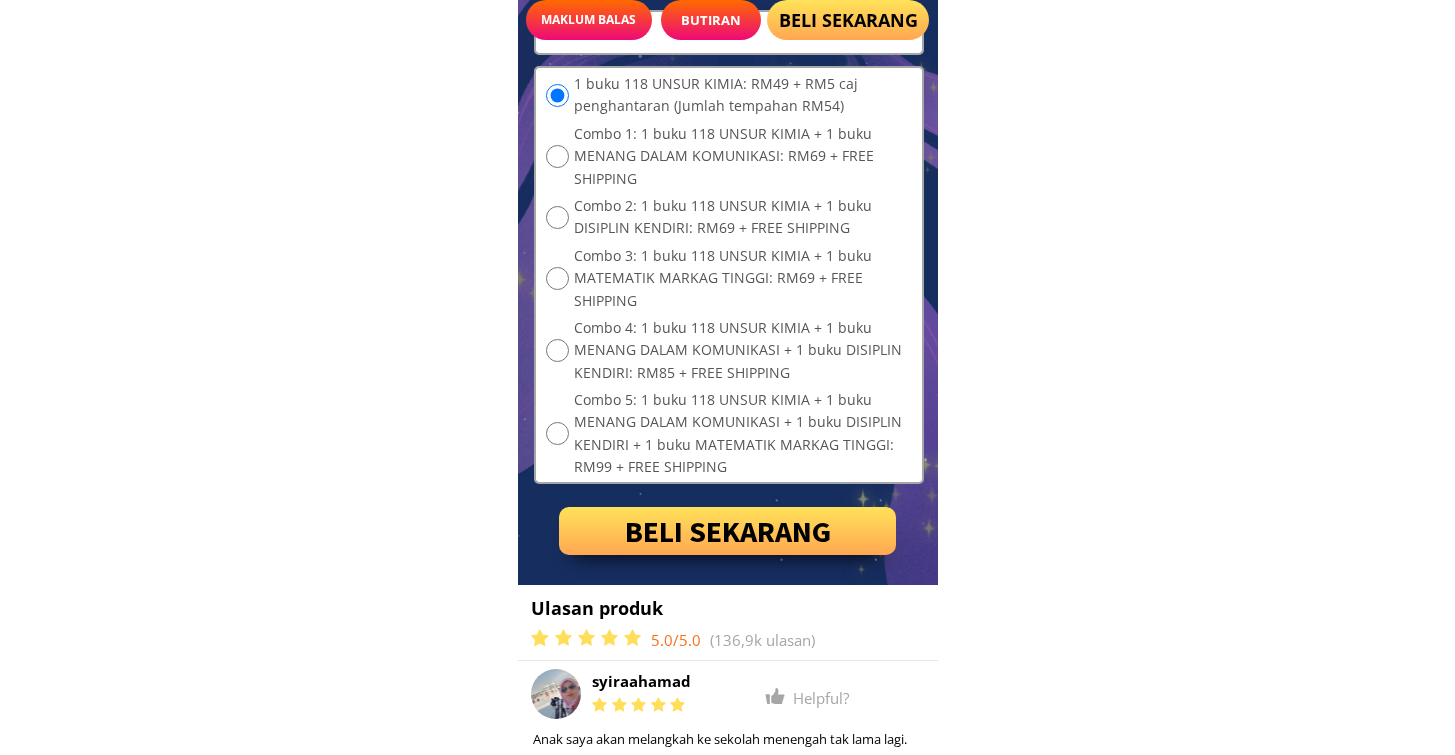 click on "BELI SEKARANG" at bounding box center (728, 531) 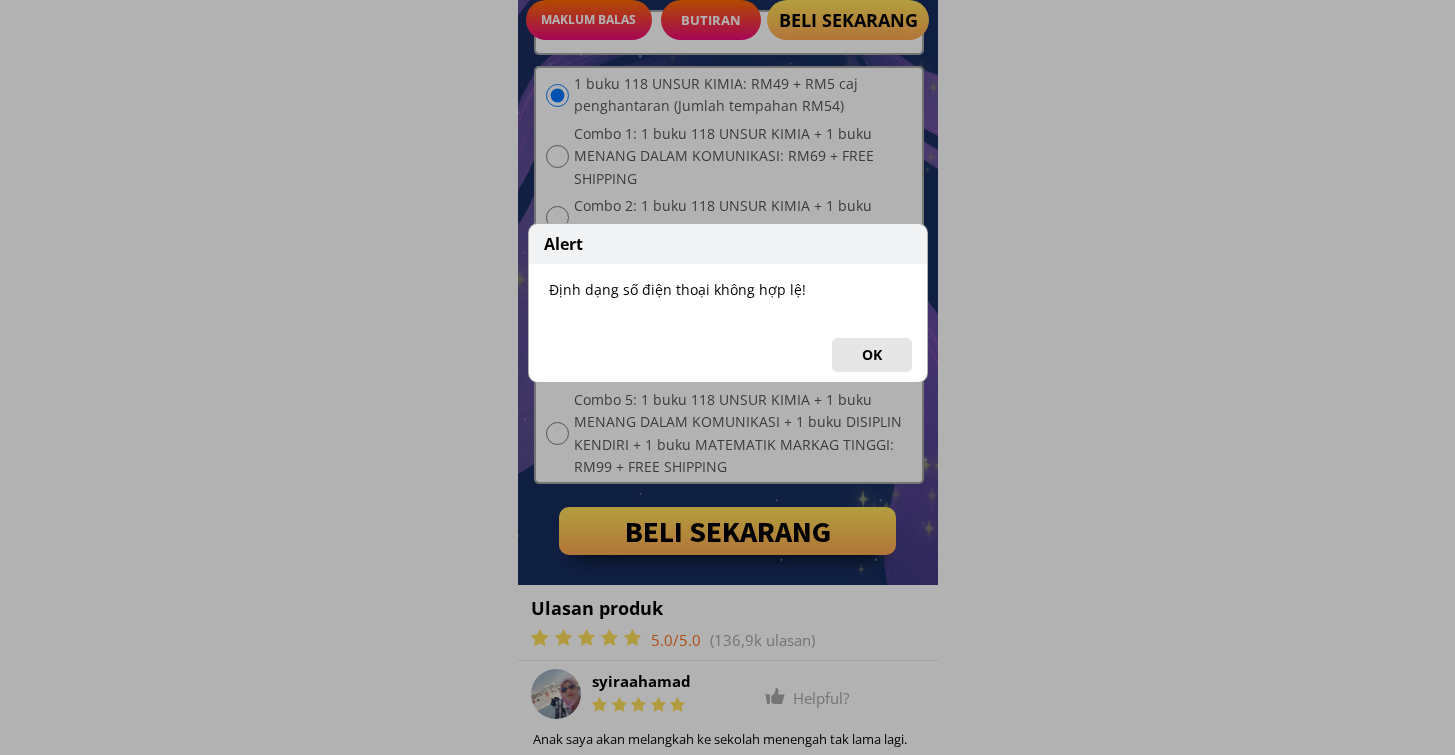 click on "OK" at bounding box center [872, 355] 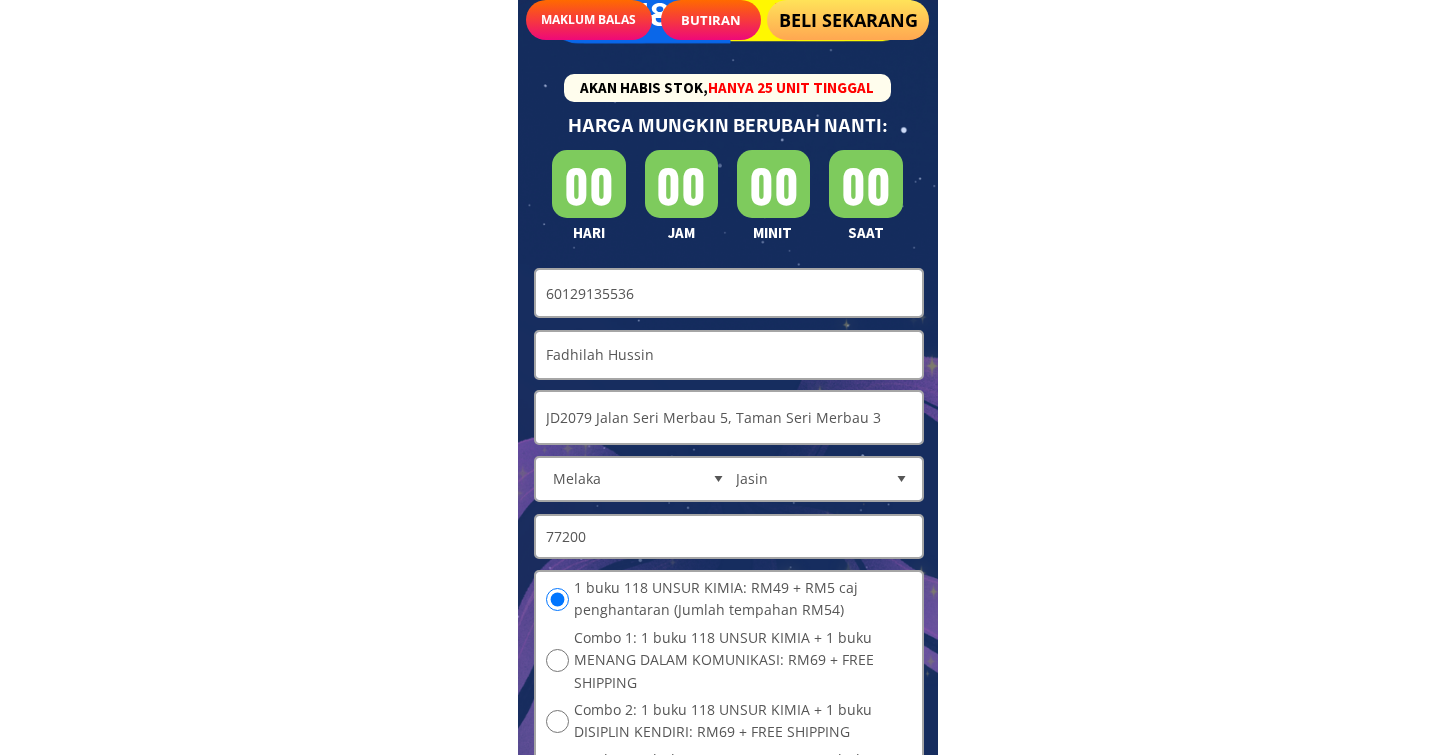 scroll, scrollTop: 12130, scrollLeft: 0, axis: vertical 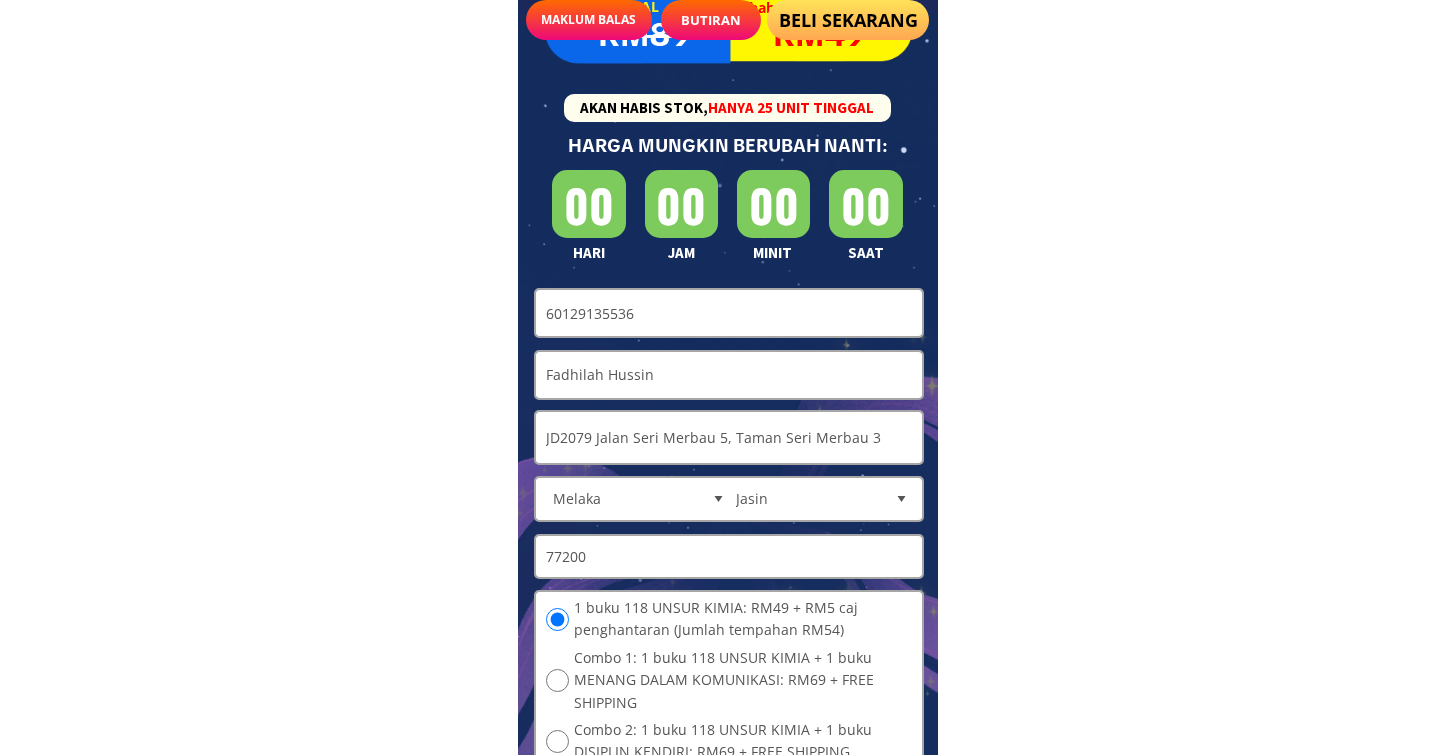 click on "60129135536" at bounding box center [729, 313] 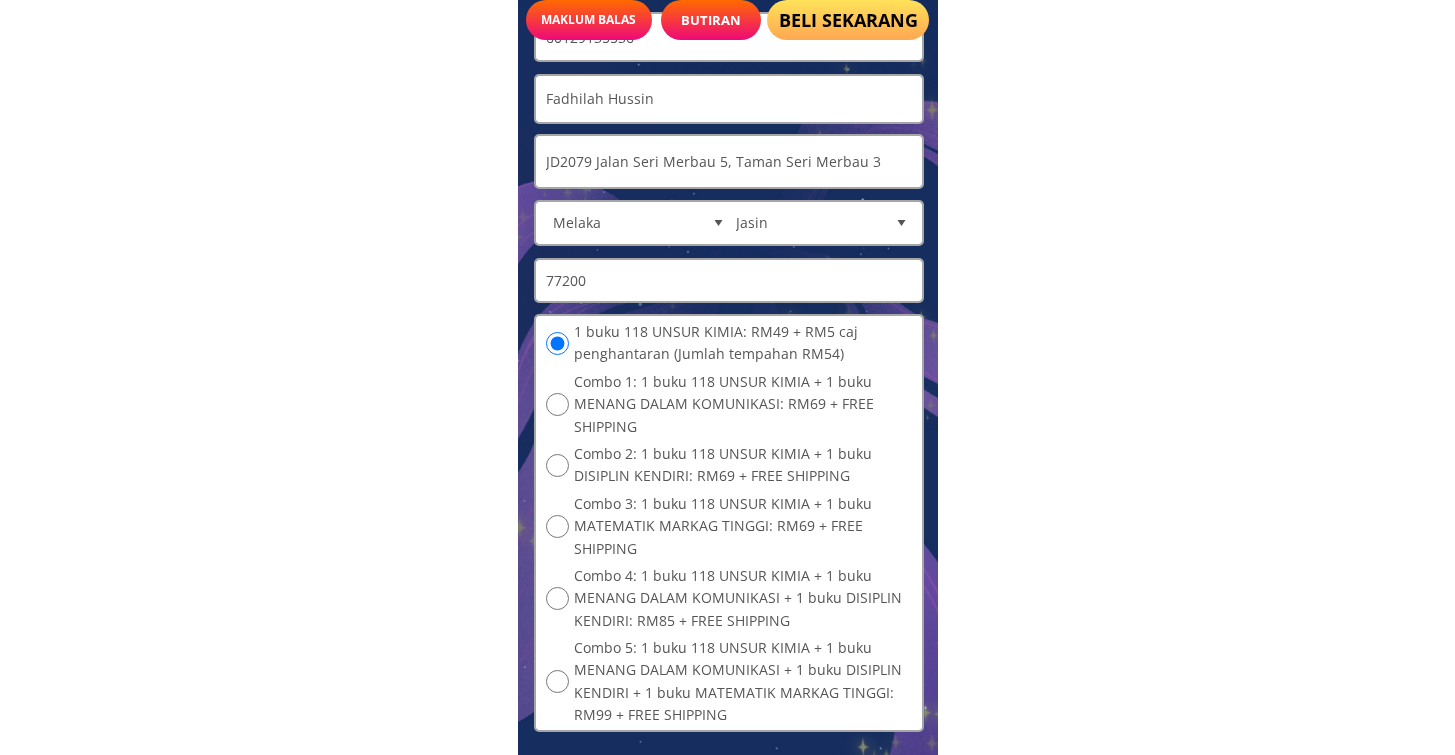 scroll, scrollTop: 12548, scrollLeft: 0, axis: vertical 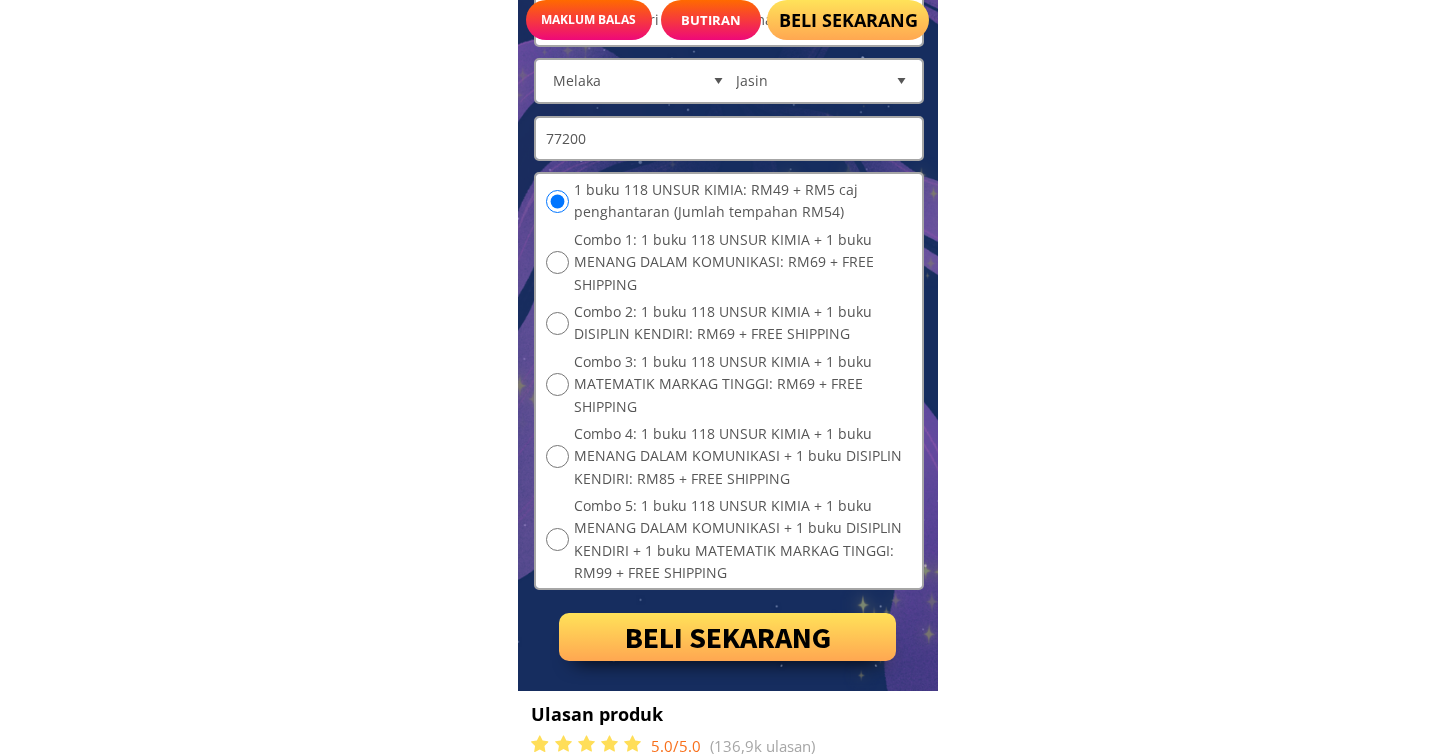 type on "60129135536" 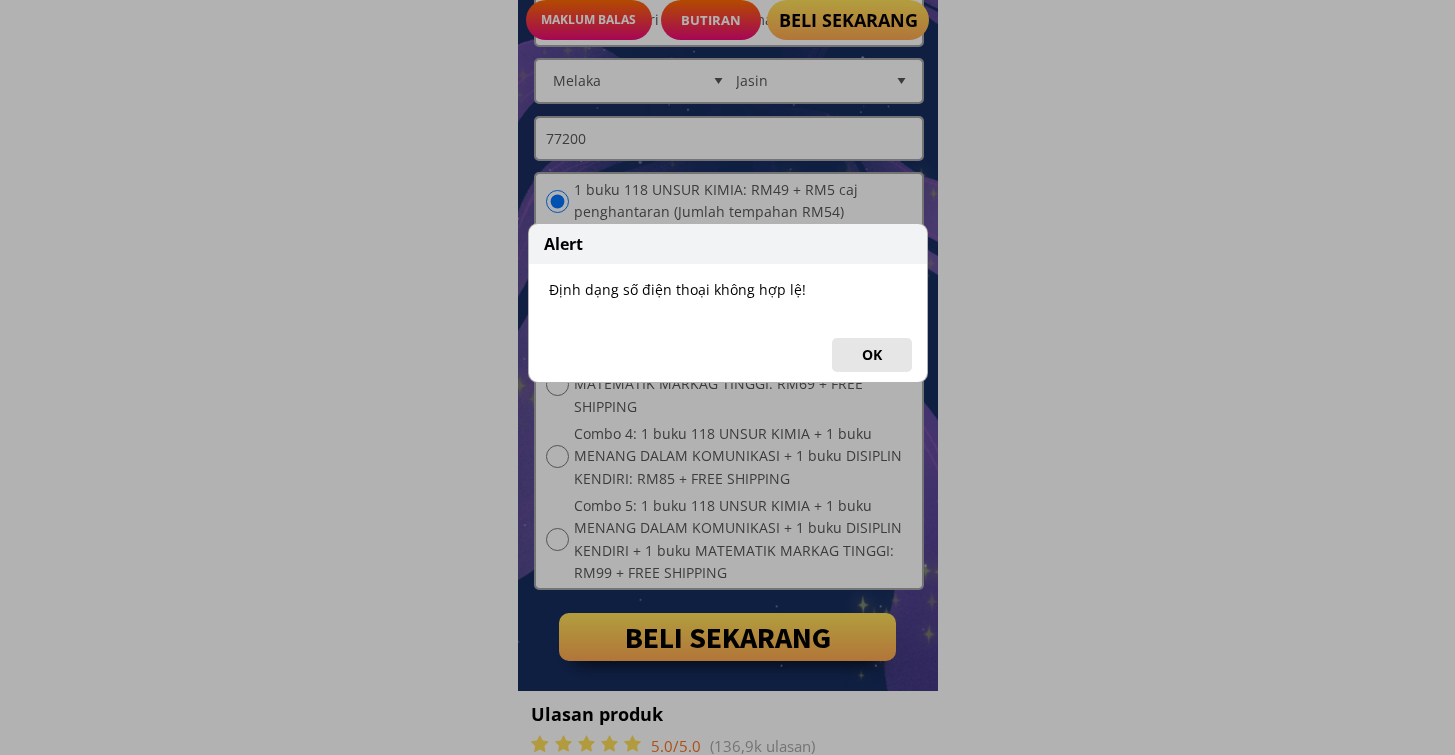 click on "OK" at bounding box center [872, 355] 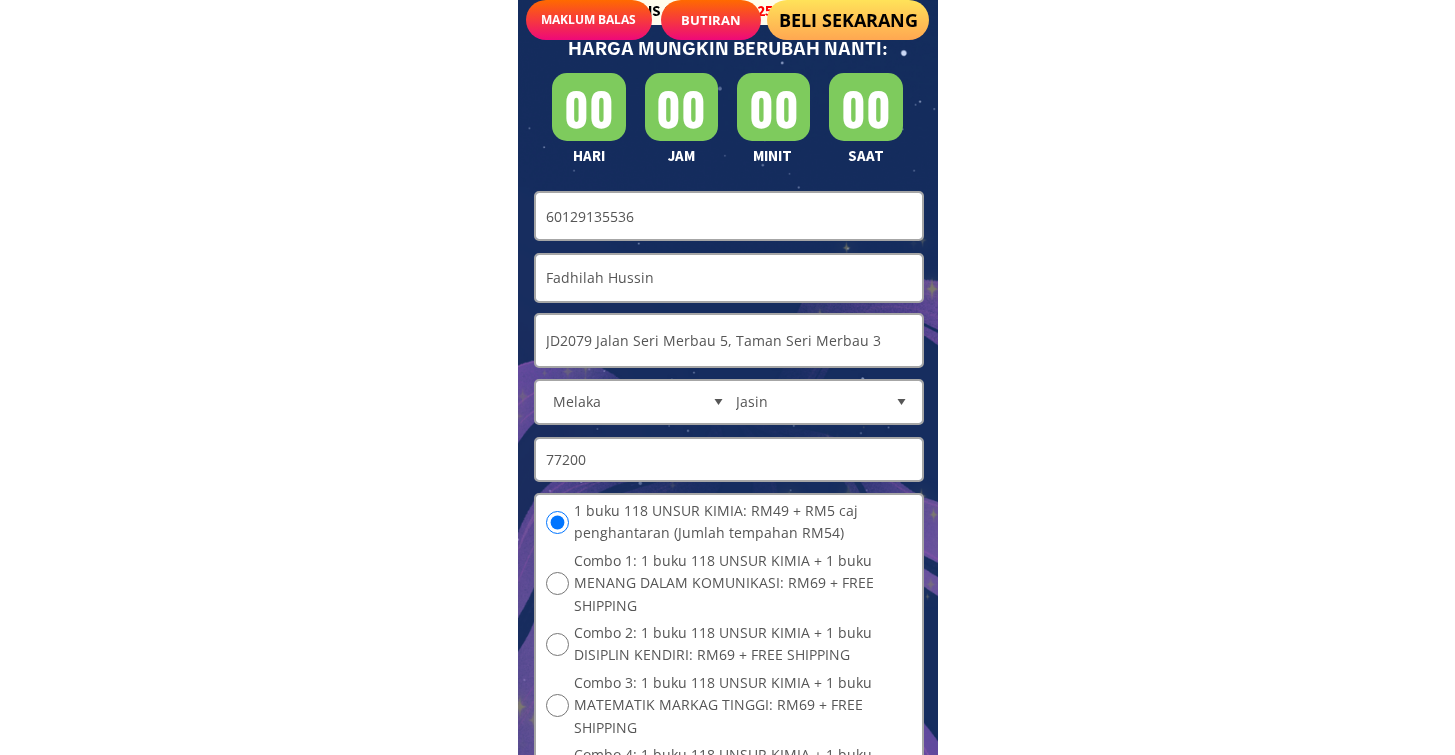 scroll, scrollTop: 12213, scrollLeft: 0, axis: vertical 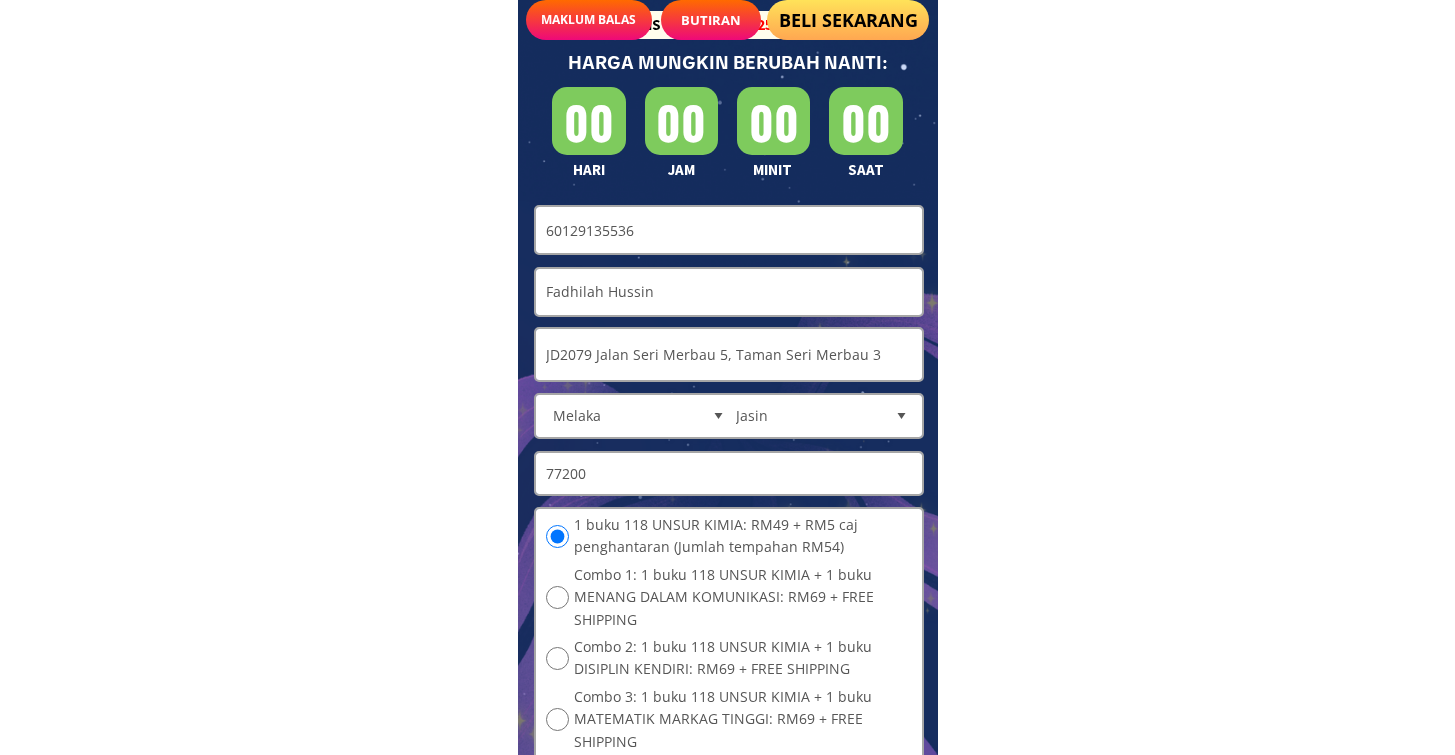 click on "60129135536" at bounding box center [729, 230] 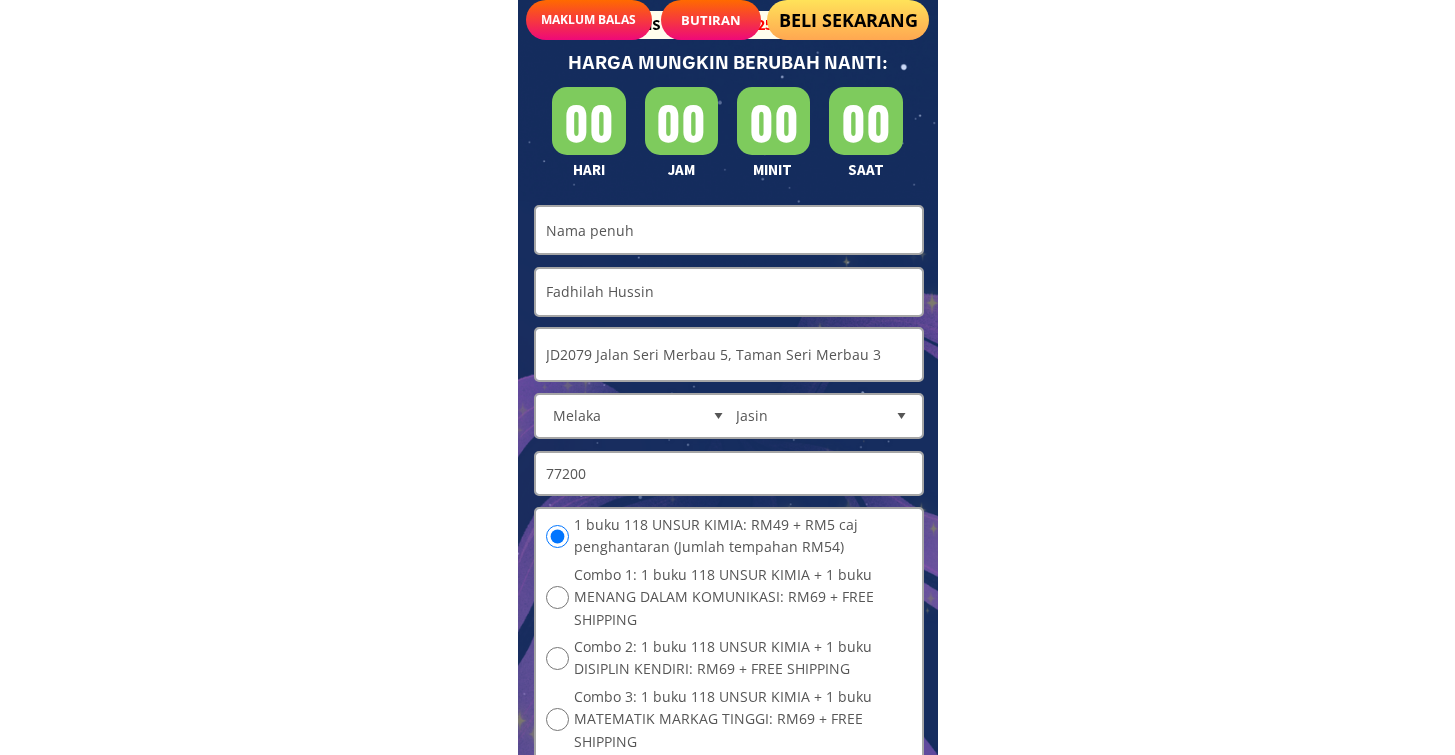 paste on "60129135536" 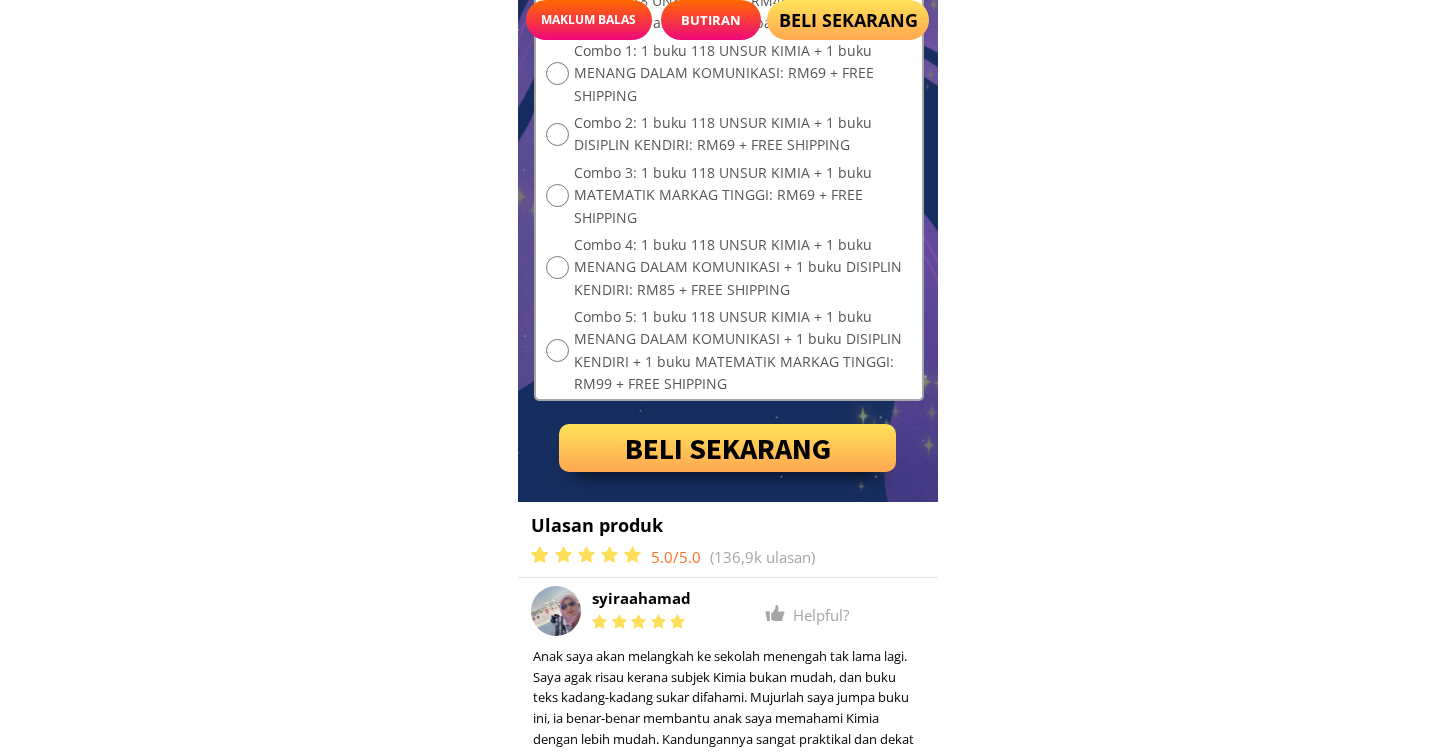 scroll, scrollTop: 12744, scrollLeft: 0, axis: vertical 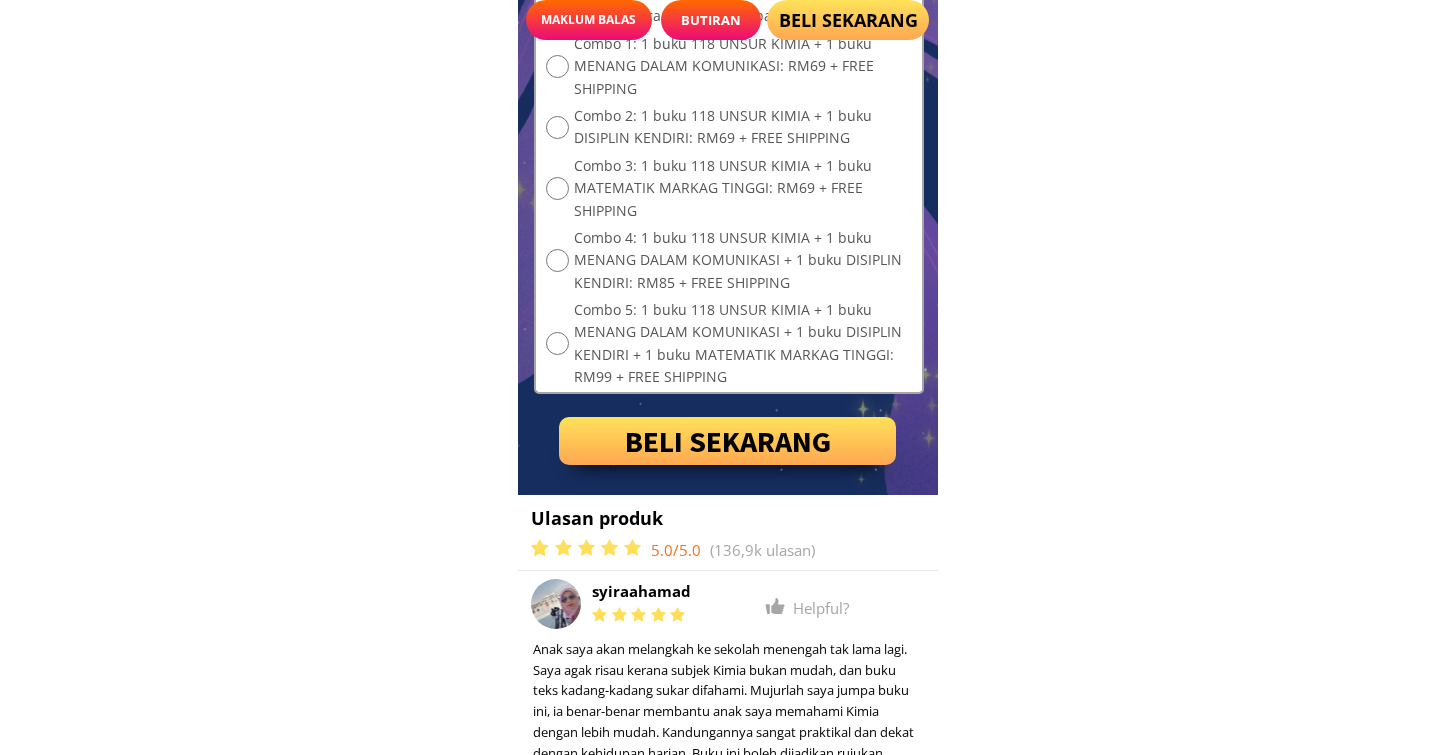 click on "BELI SEKARANG" at bounding box center [728, 441] 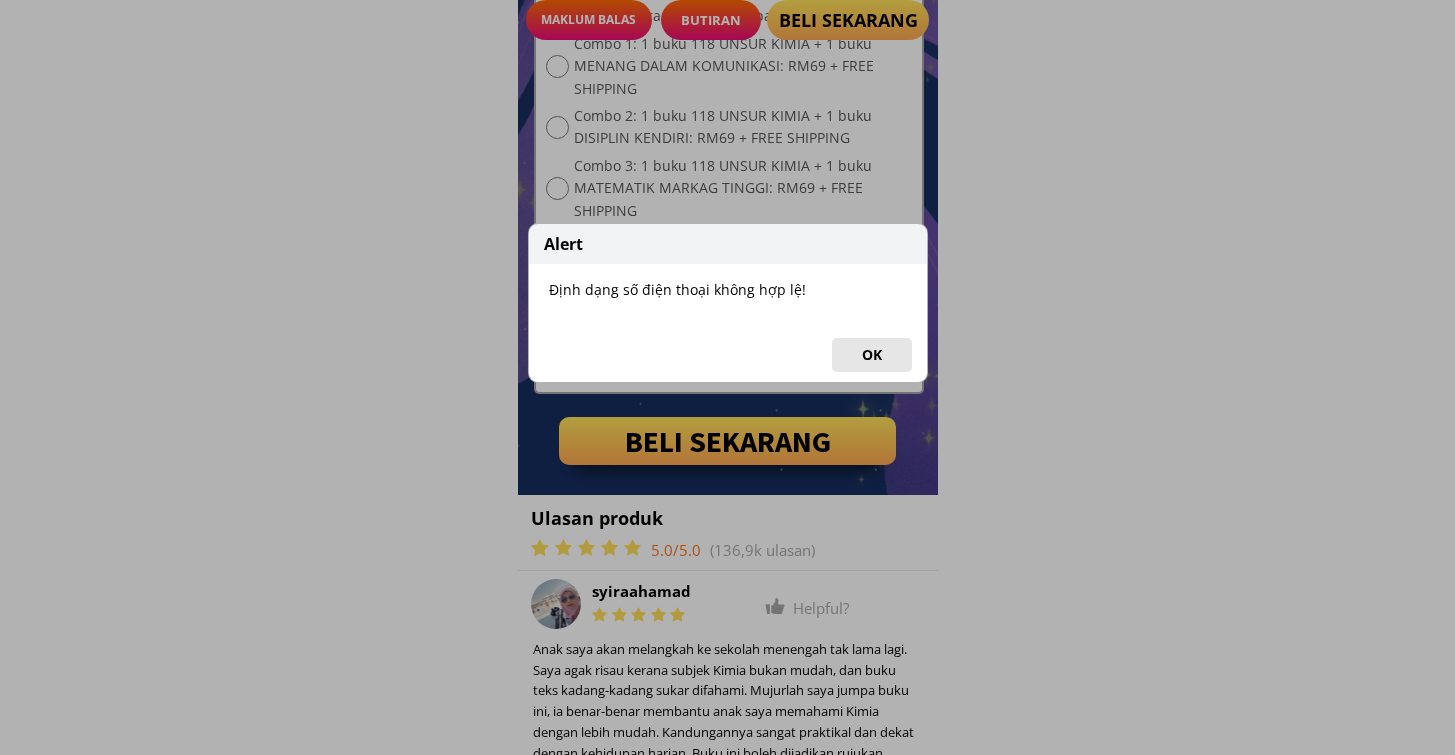click on "OK" at bounding box center (872, 355) 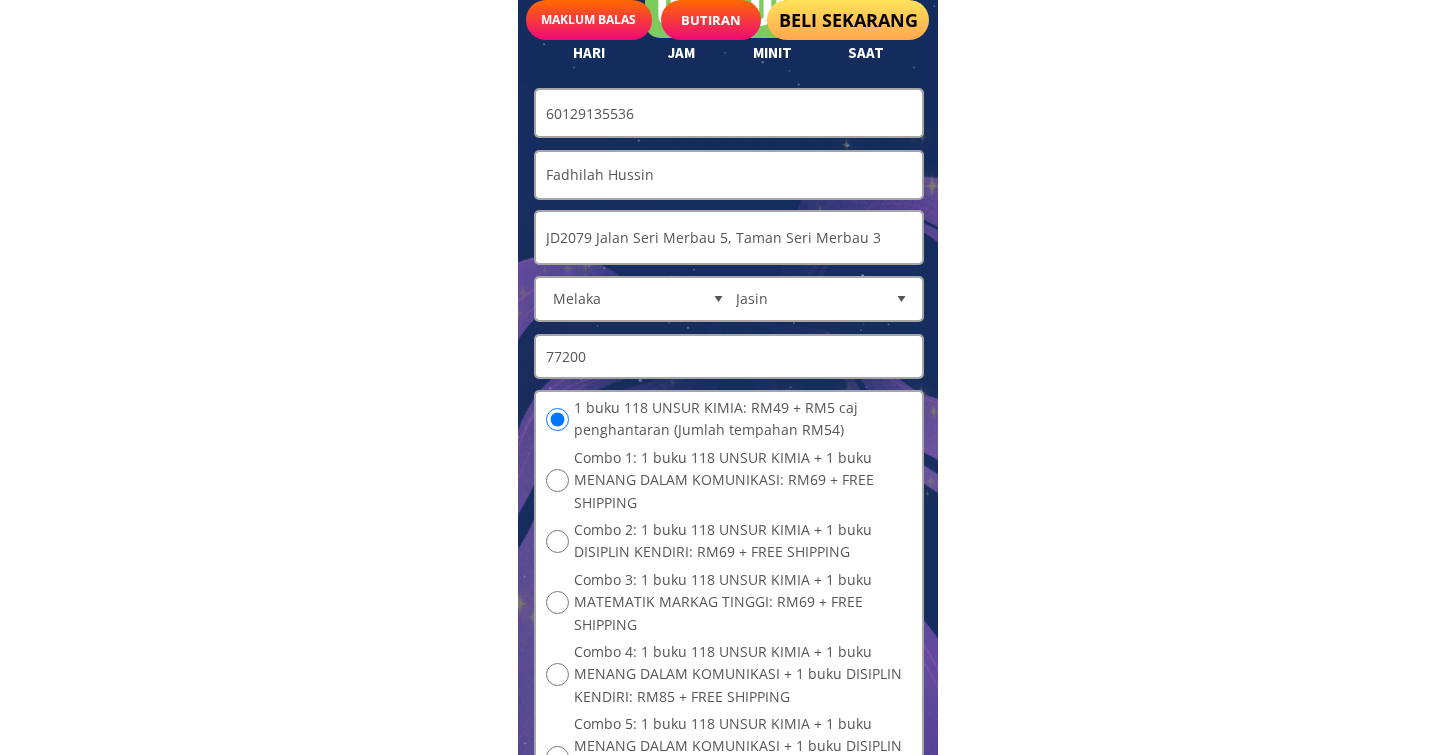 scroll, scrollTop: 12322, scrollLeft: 0, axis: vertical 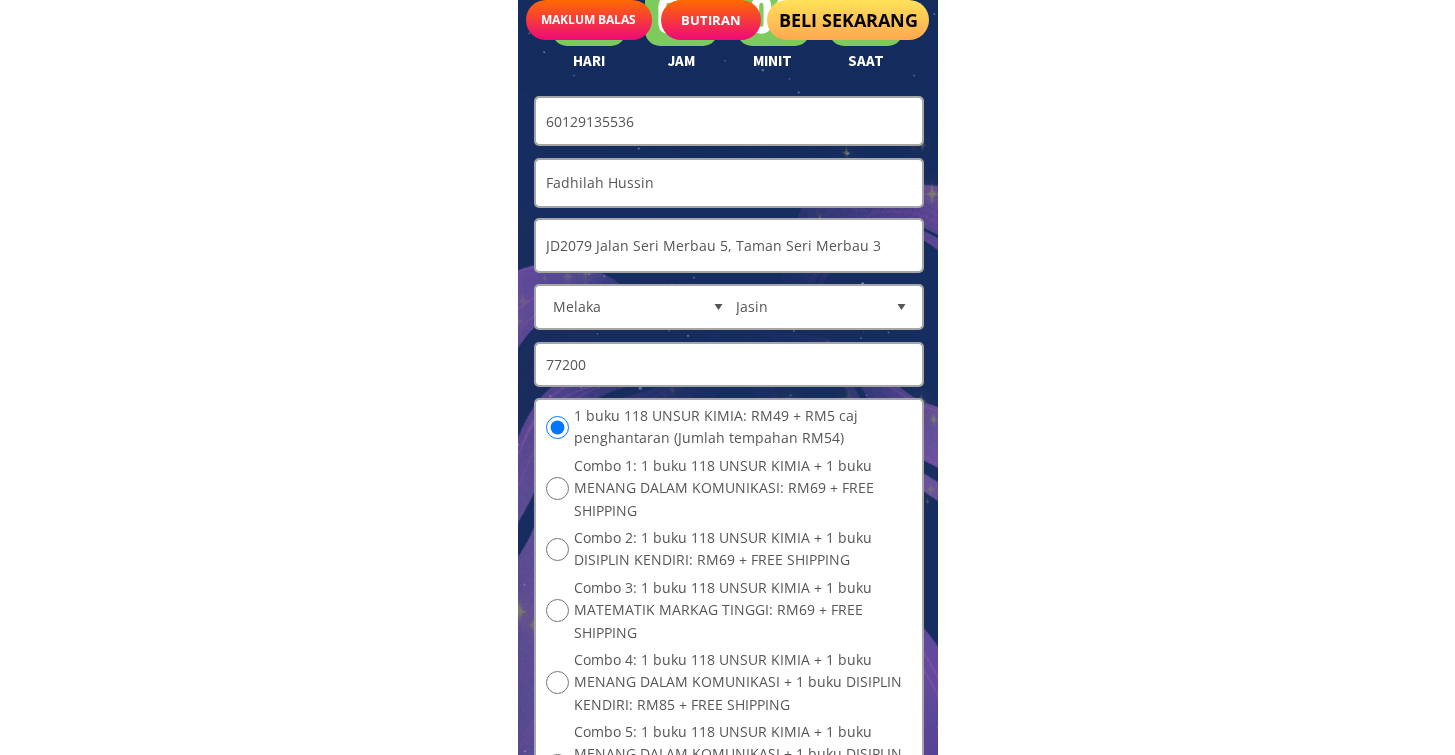 click on "60129135536" at bounding box center (729, 121) 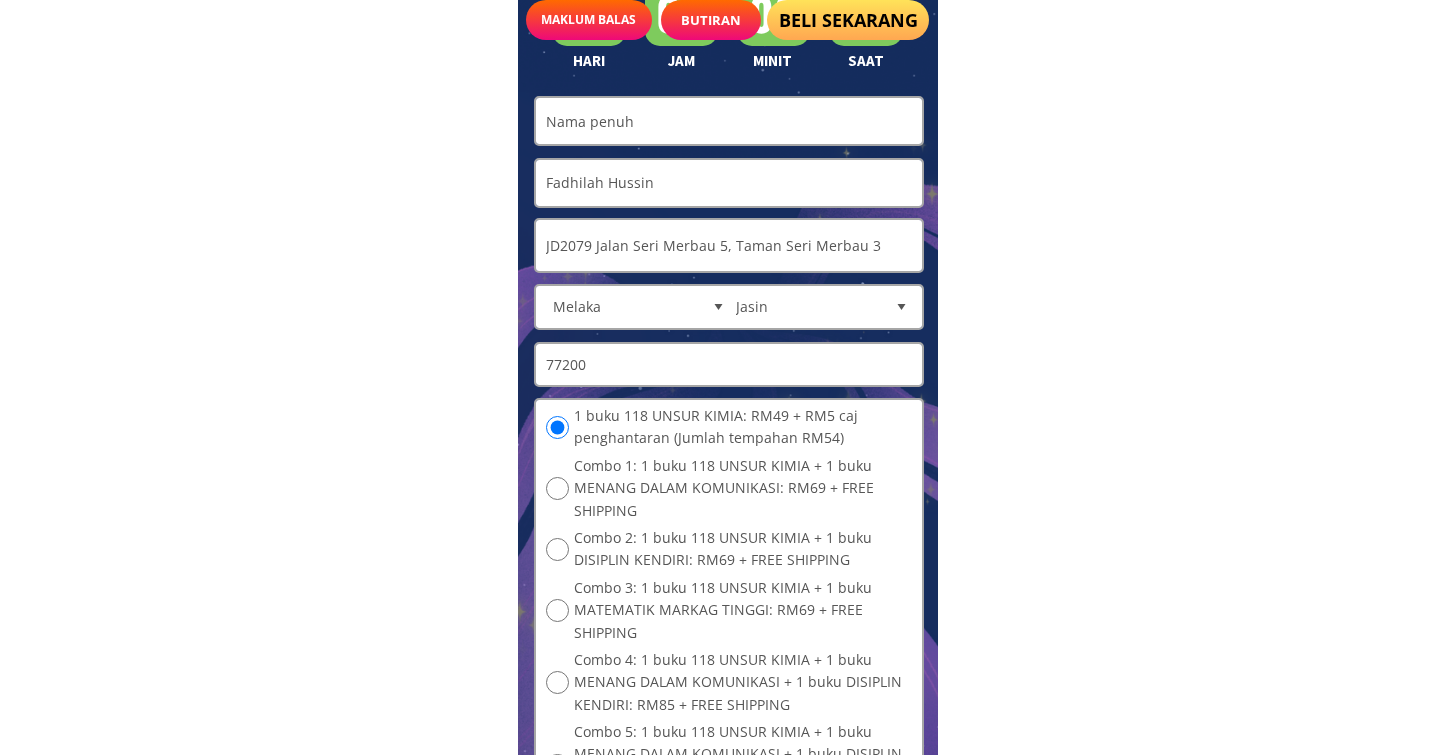 paste on "60129135536" 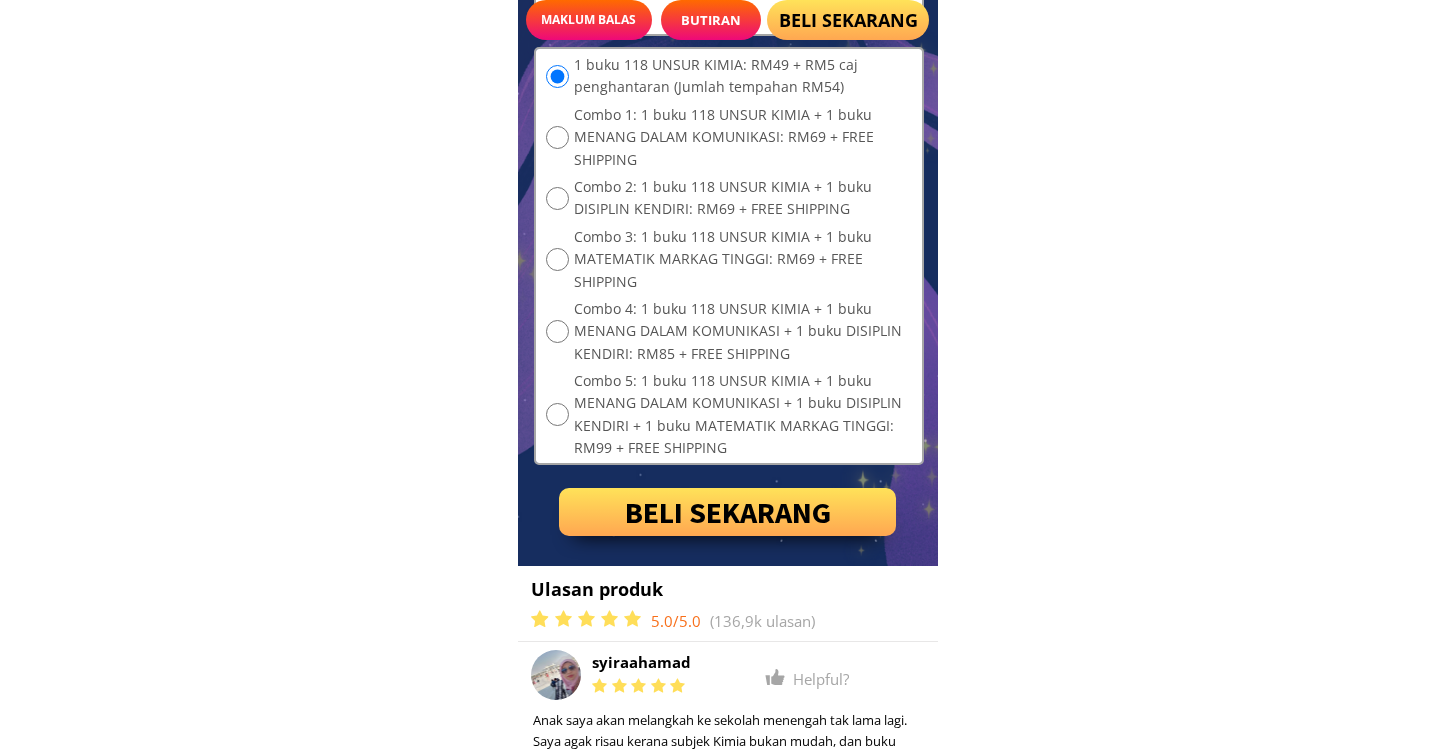 scroll, scrollTop: 12806, scrollLeft: 0, axis: vertical 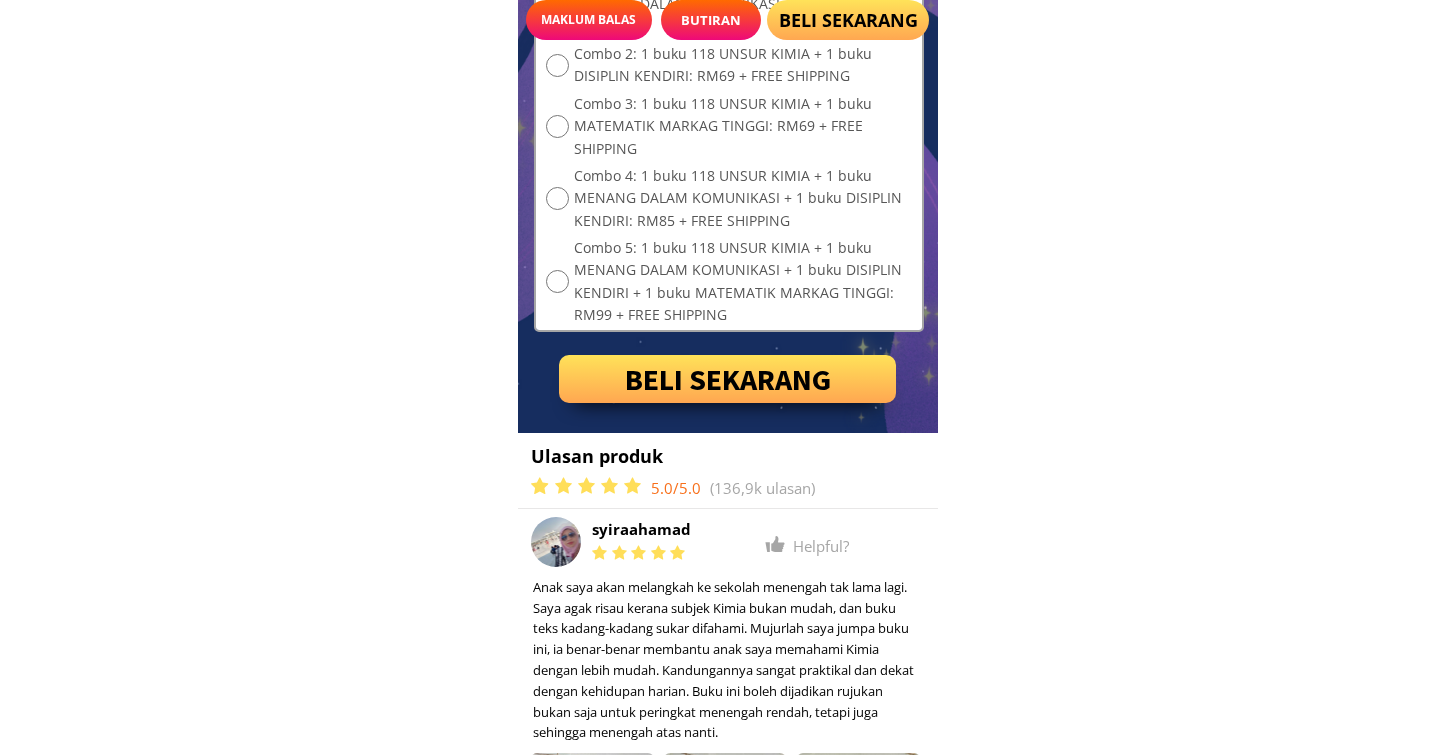 click on "BELI SEKARANG" at bounding box center (728, 379) 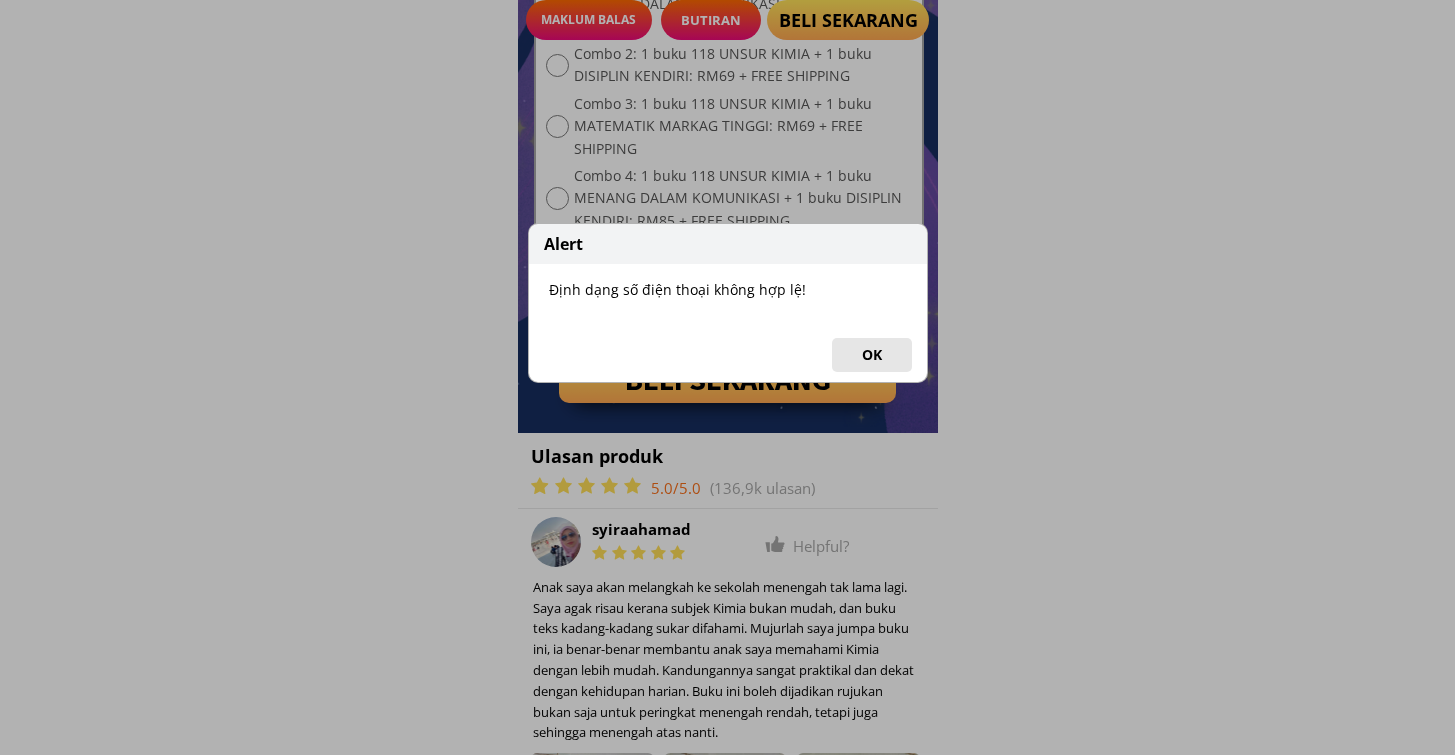 click on "OK" at bounding box center (872, 355) 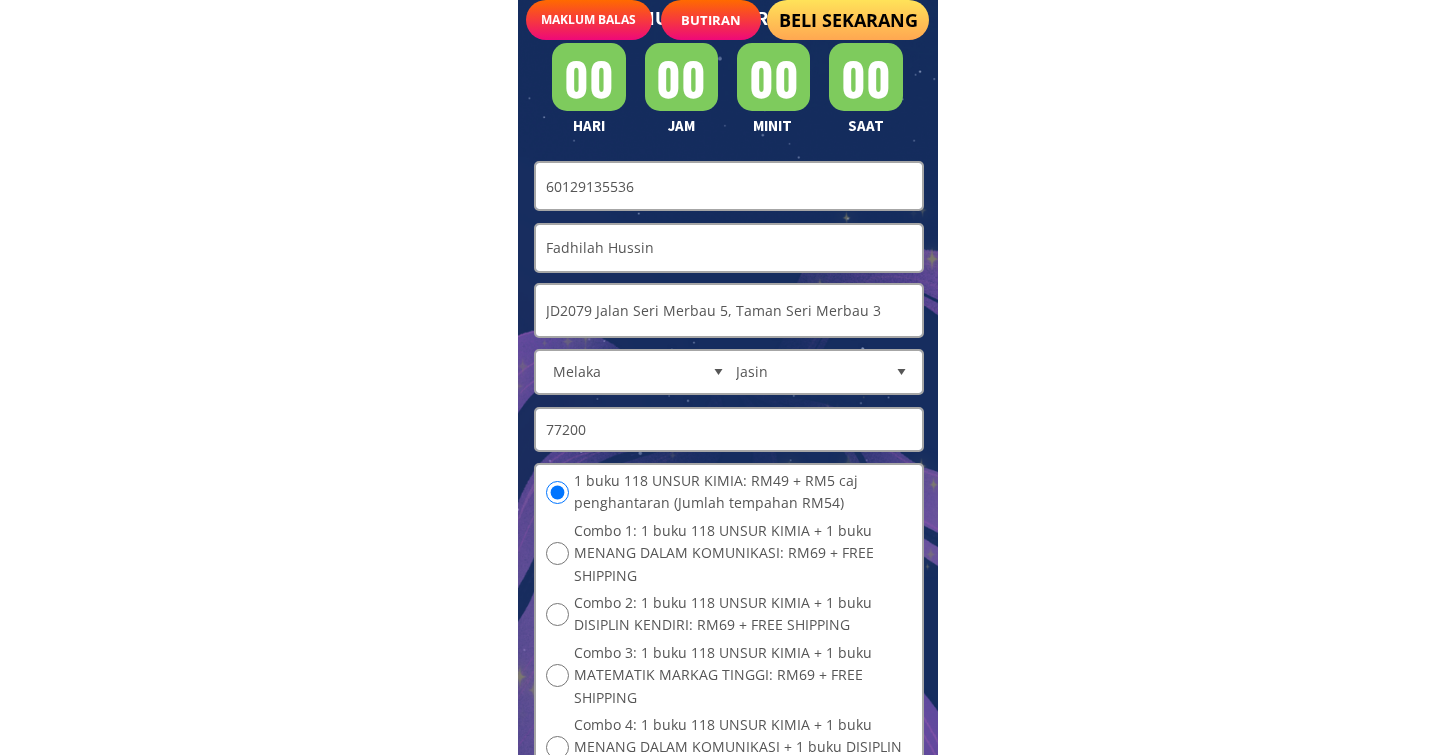 scroll, scrollTop: 12248, scrollLeft: 0, axis: vertical 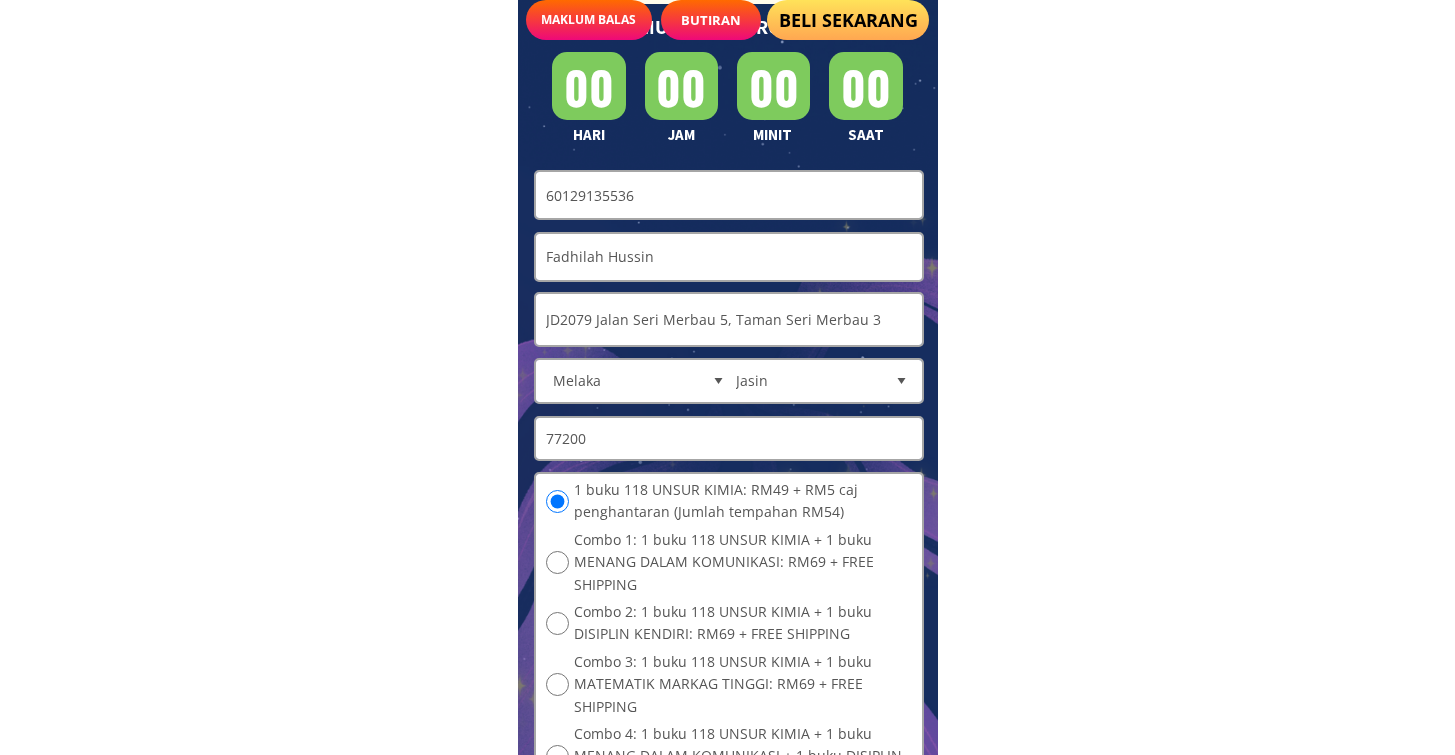 click on "60129135536" at bounding box center (729, 195) 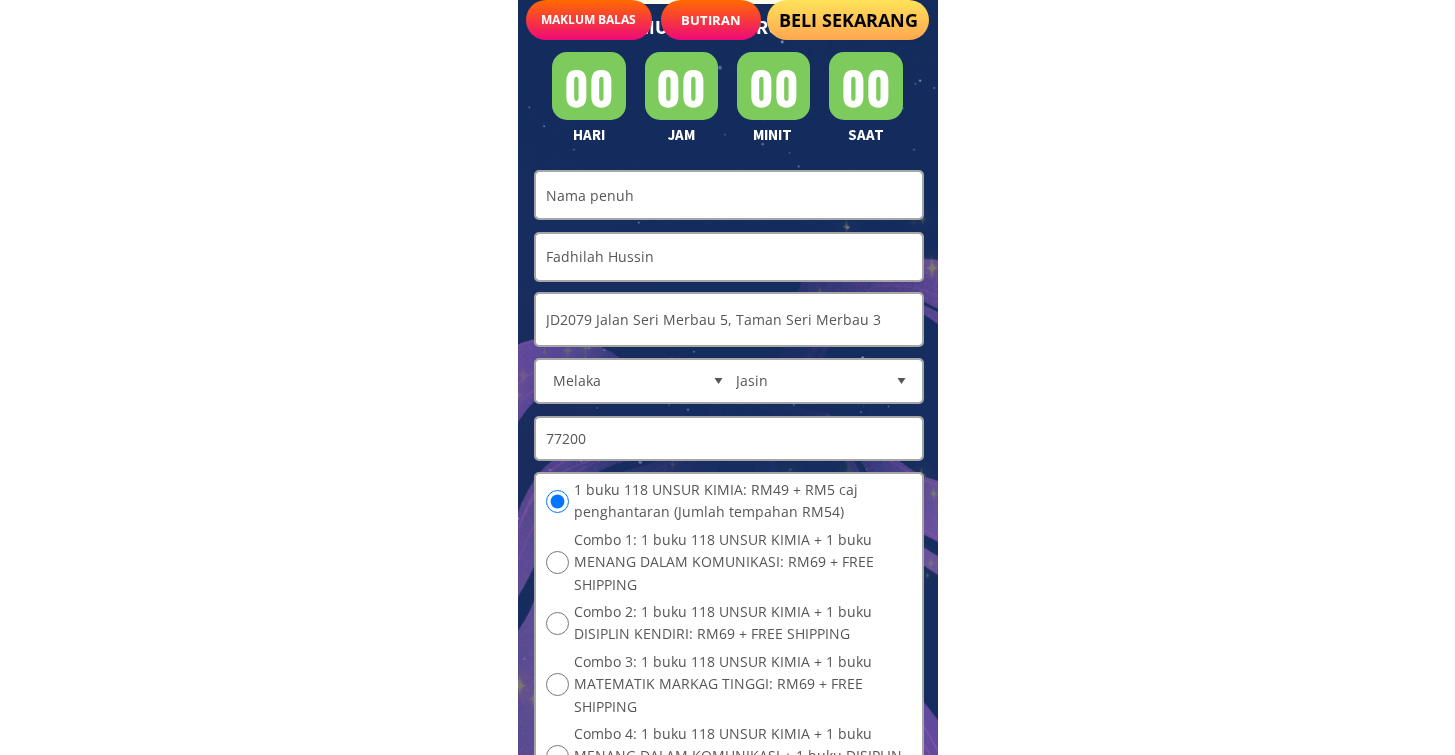 click at bounding box center (729, 195) 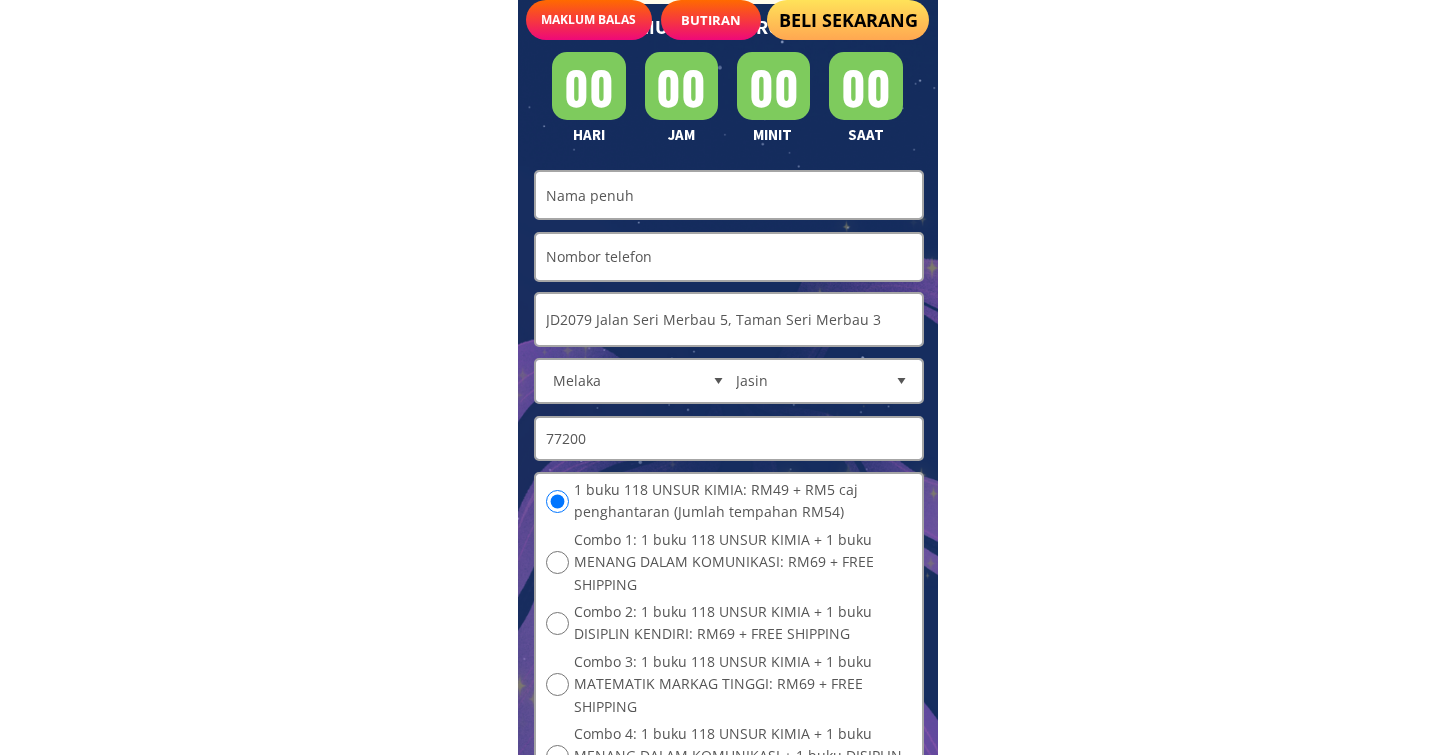 paste on "60129135536" 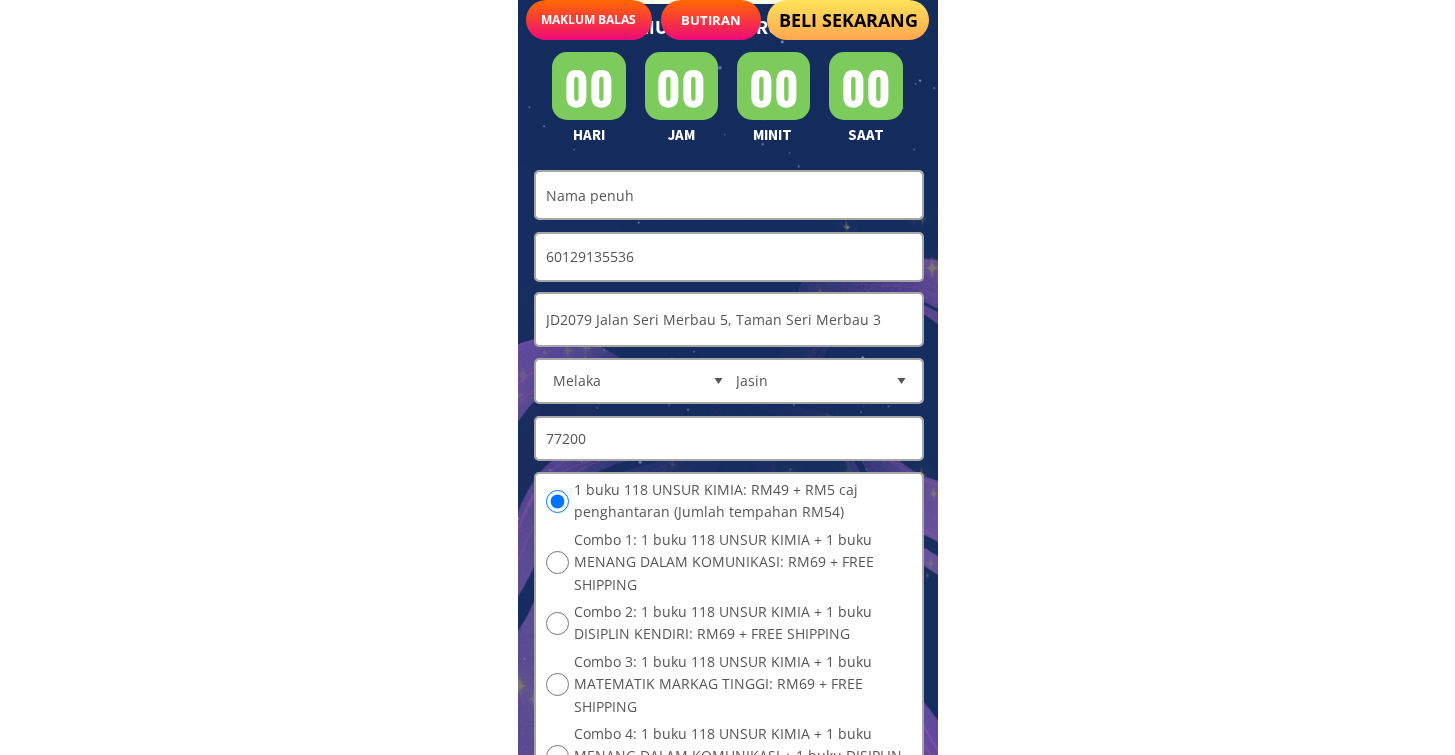 type on "60129135536" 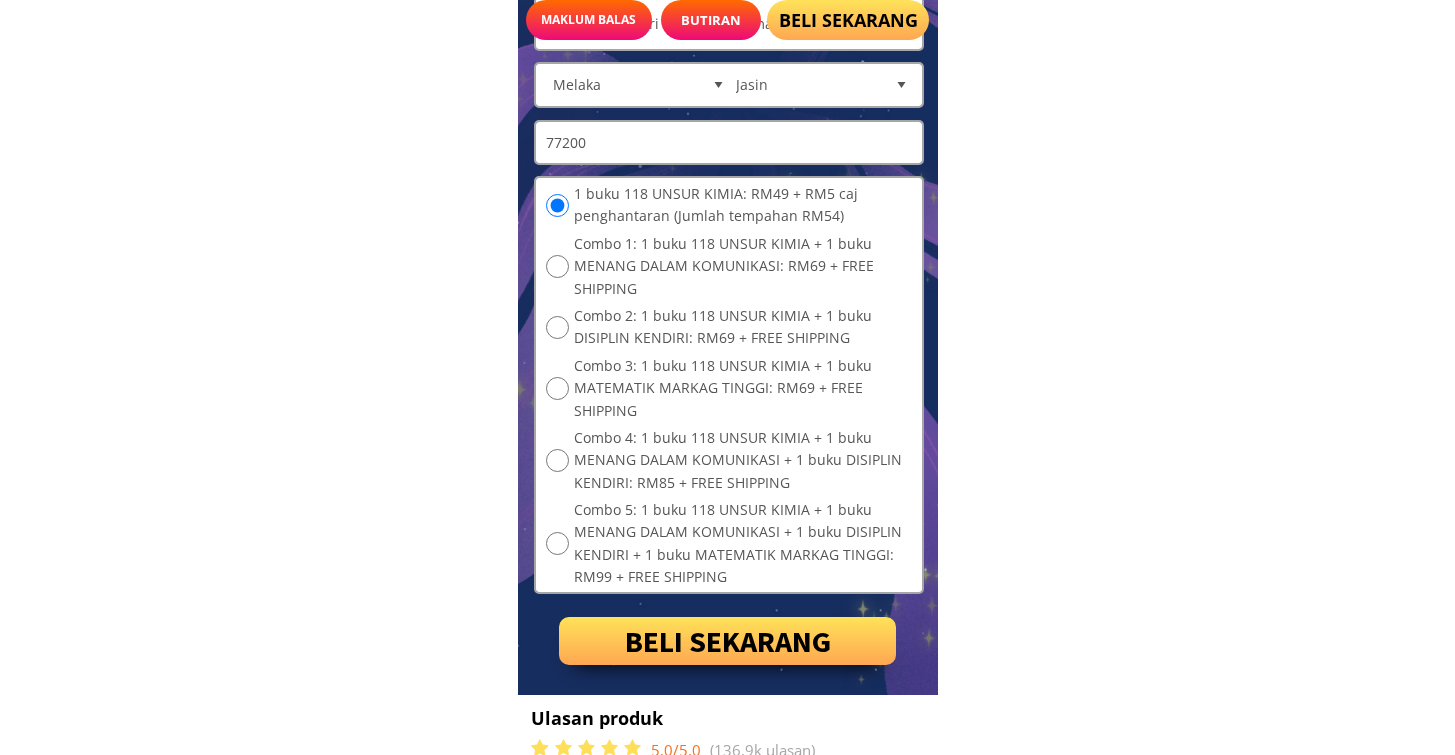scroll, scrollTop: 12578, scrollLeft: 0, axis: vertical 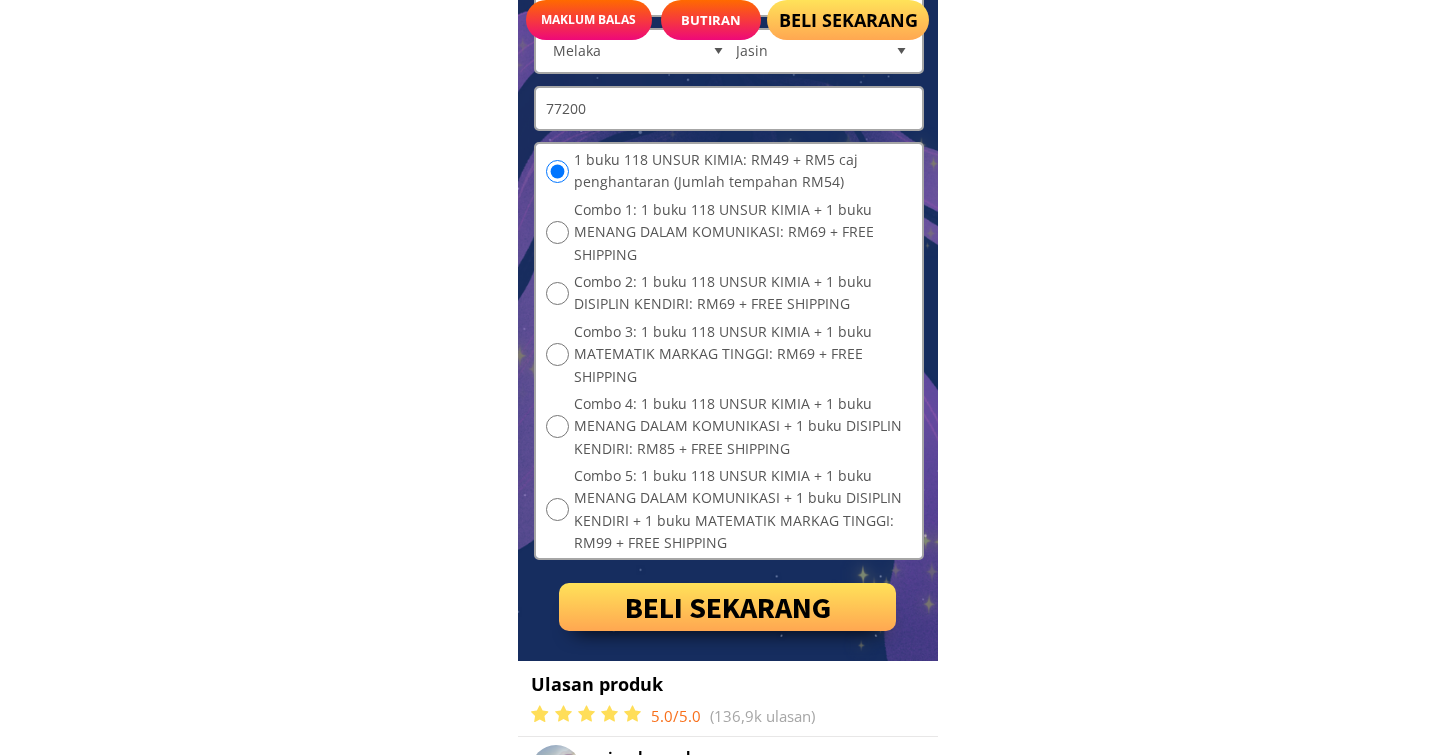 type on "Fadhilah Hussin" 